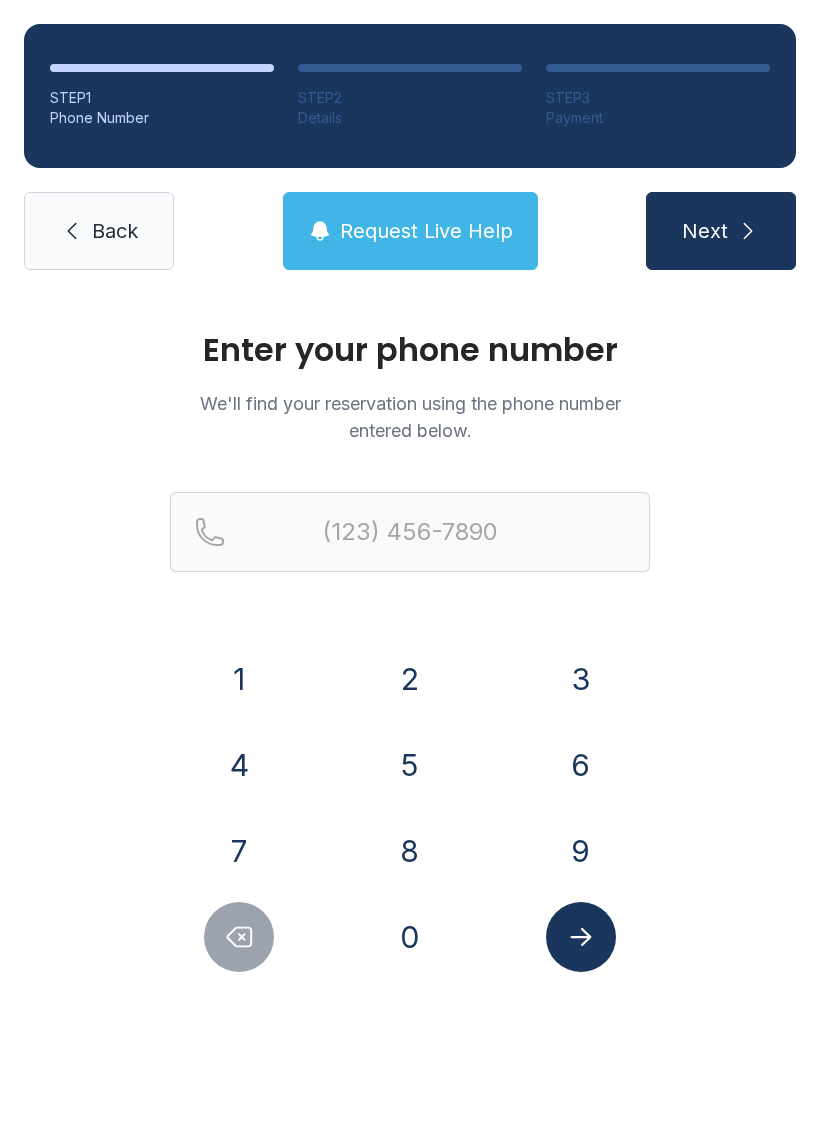 scroll, scrollTop: 0, scrollLeft: 0, axis: both 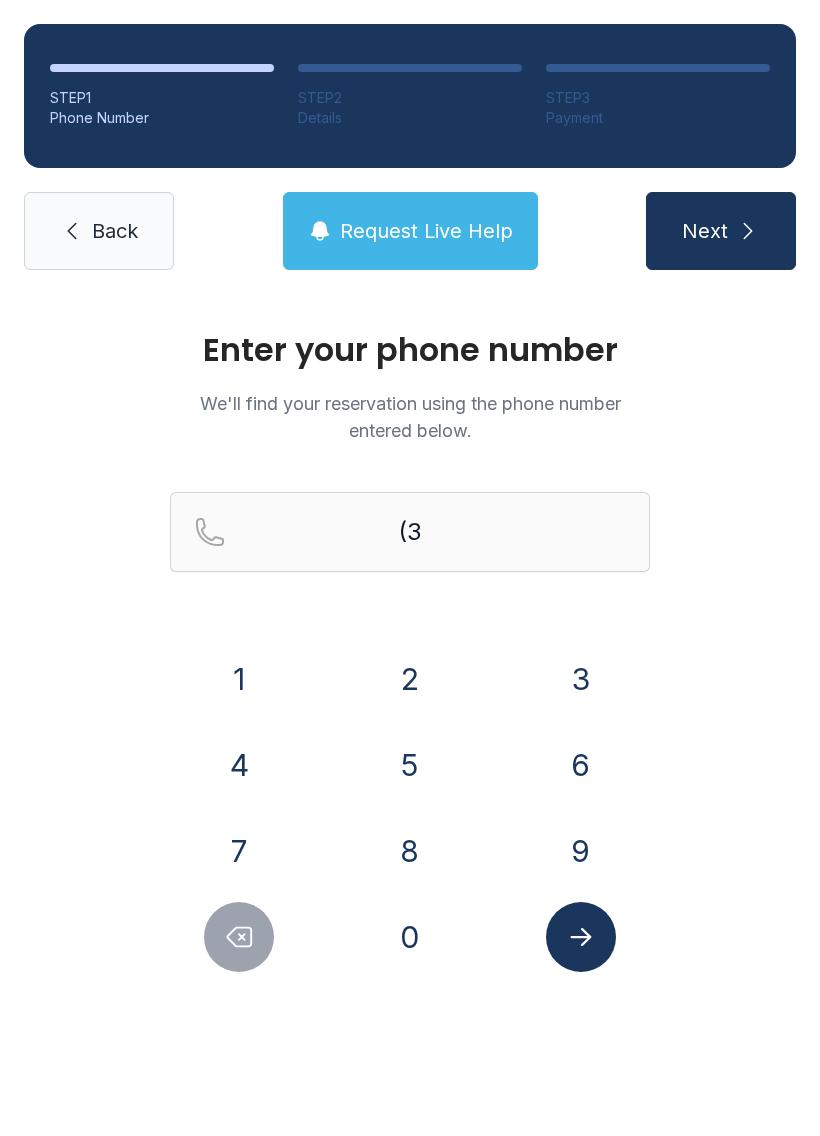click on "0" at bounding box center [239, 679] 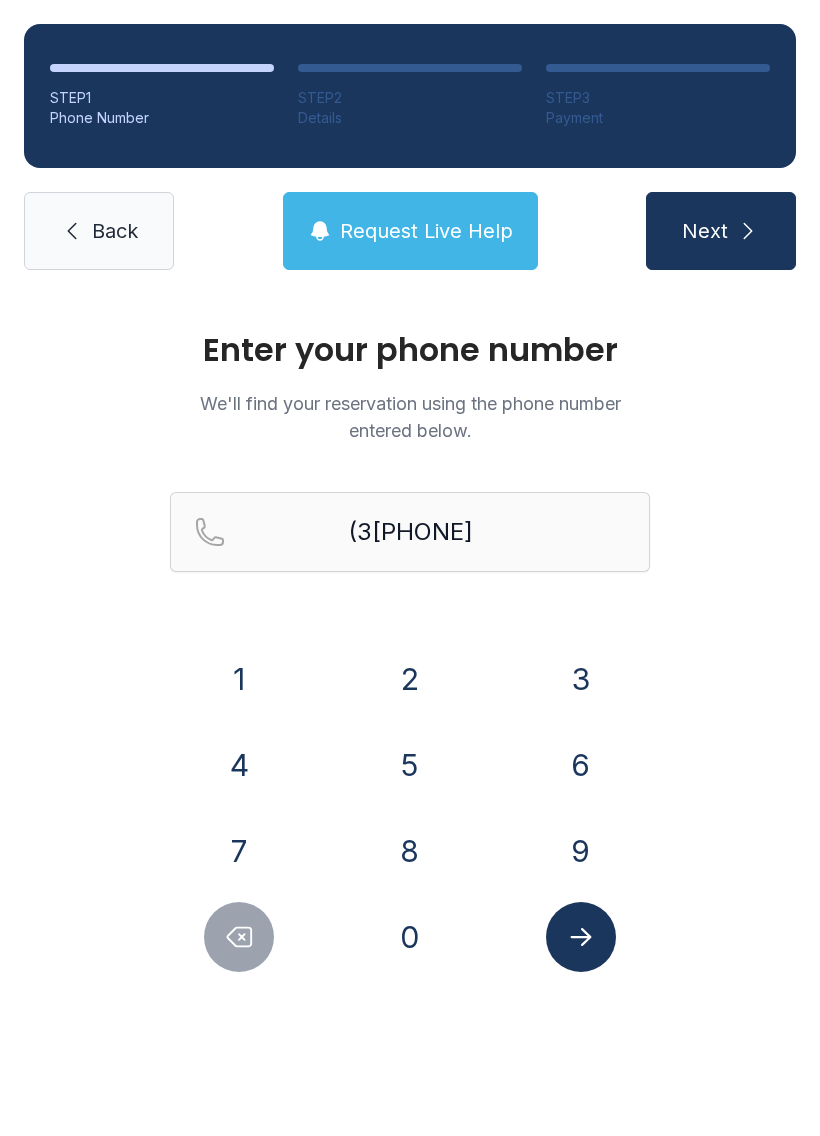 click on "7" at bounding box center (239, 679) 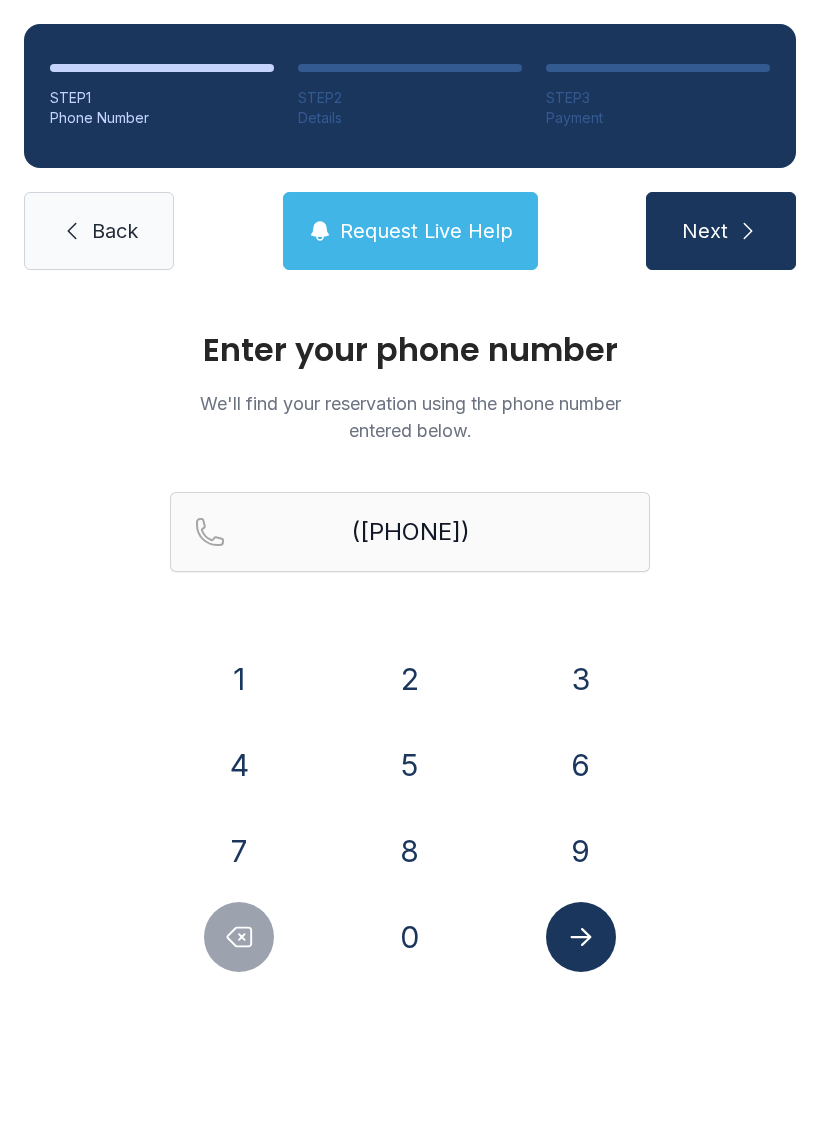 click on "9" at bounding box center (239, 679) 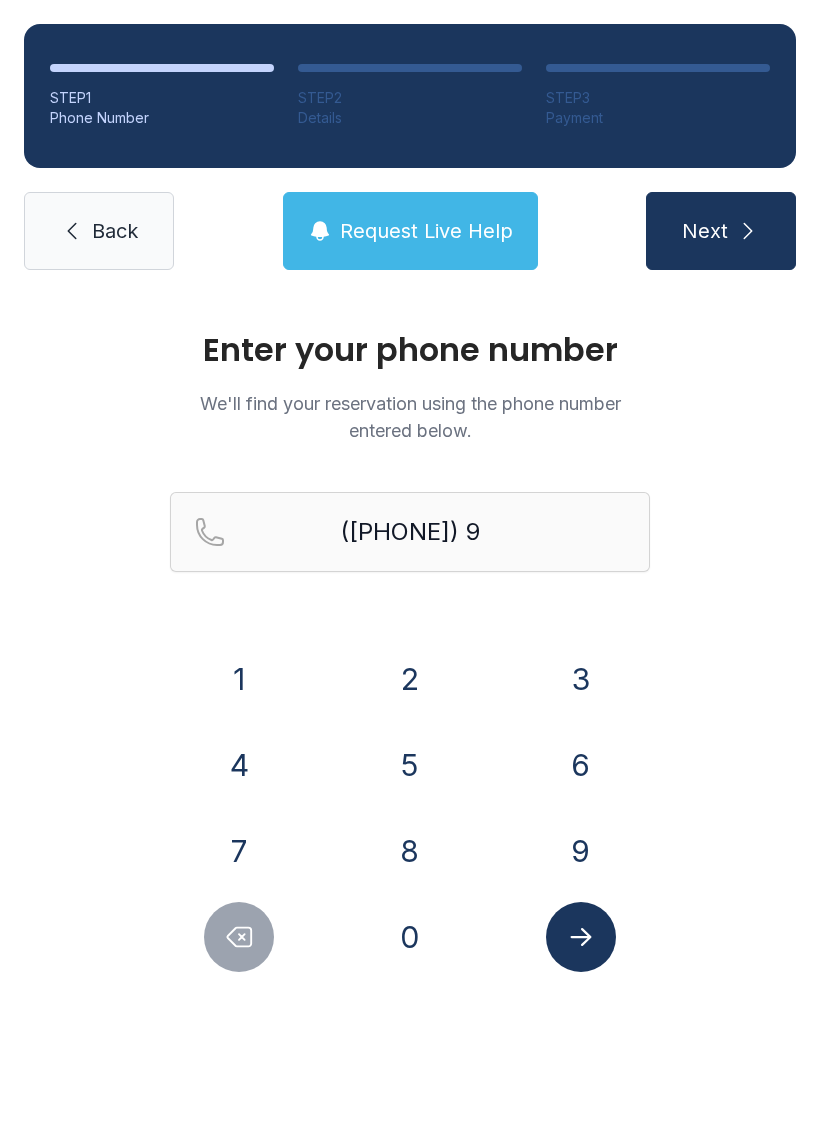 click on "0" at bounding box center (239, 679) 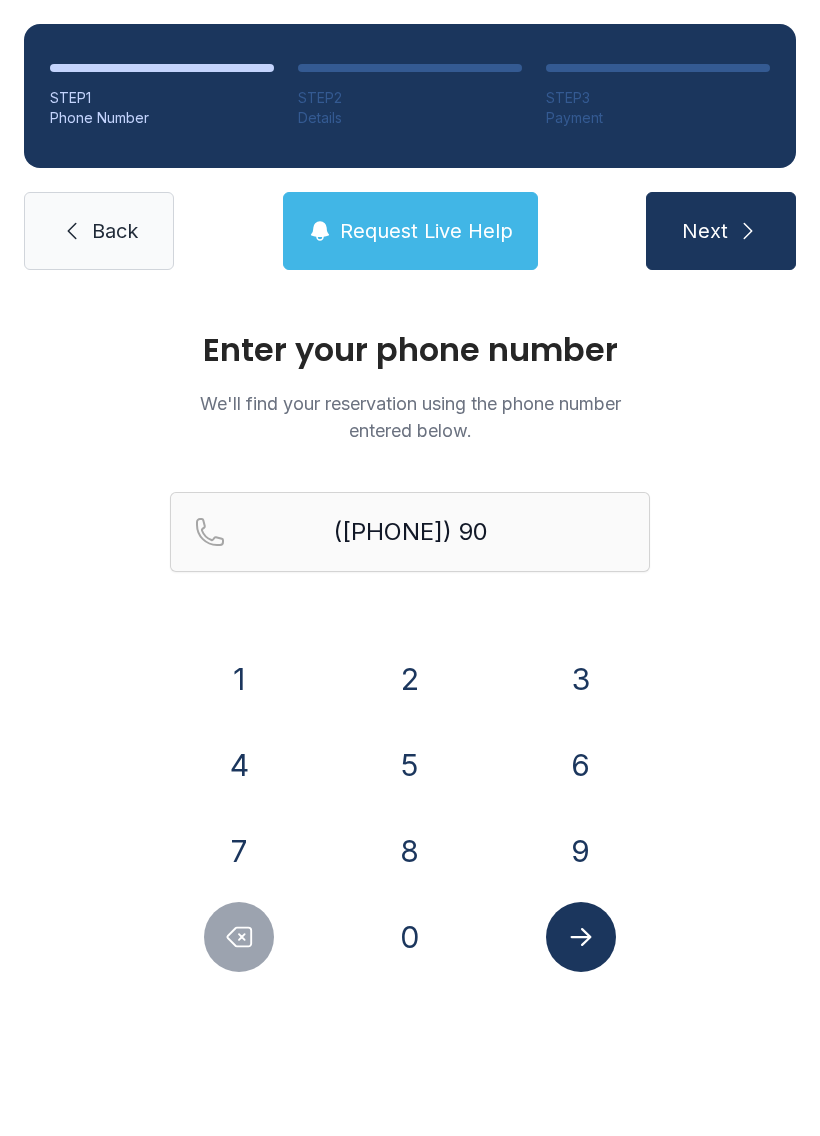 click at bounding box center [239, 937] 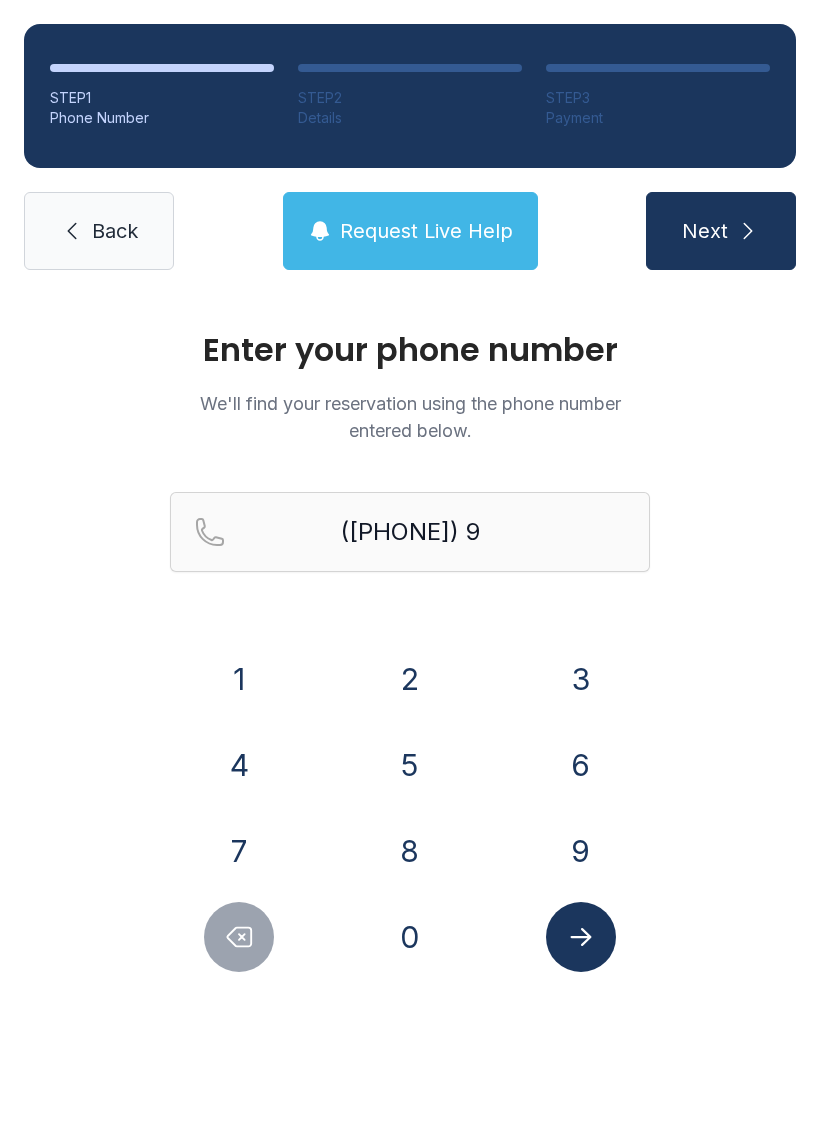 click on "2" at bounding box center (239, 679) 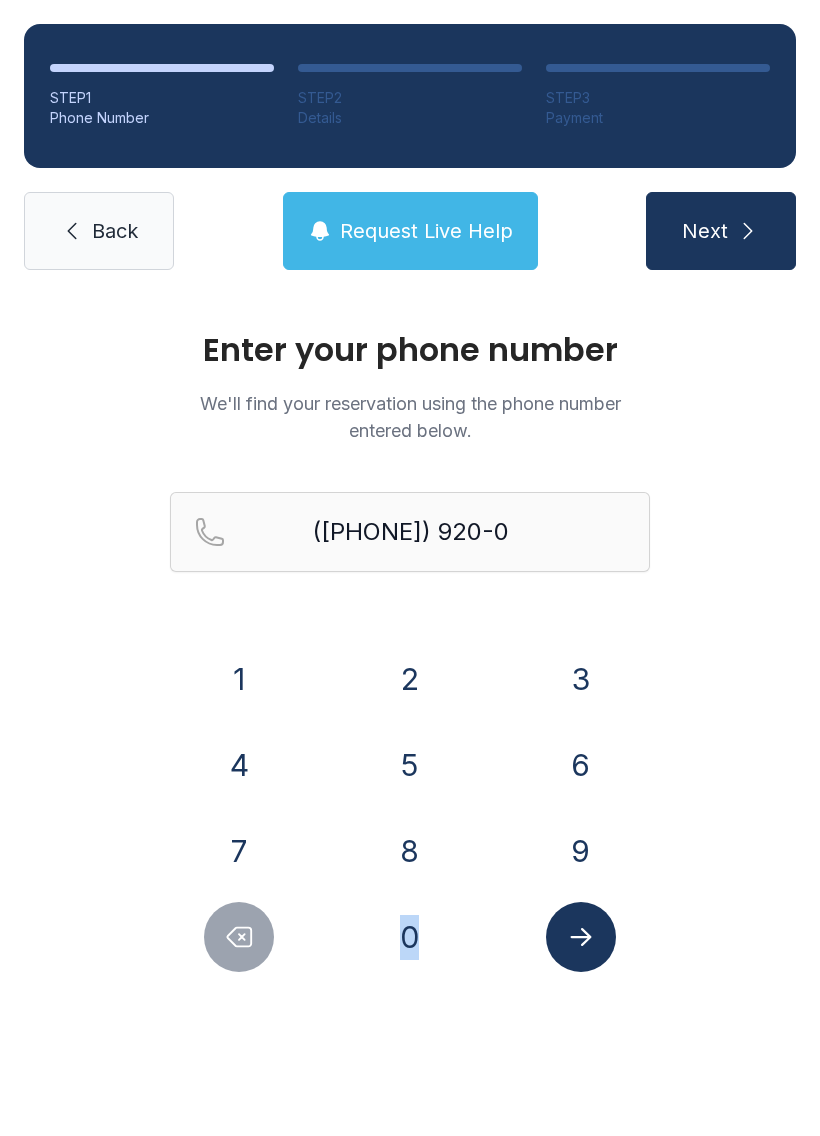 click on "5" at bounding box center [239, 679] 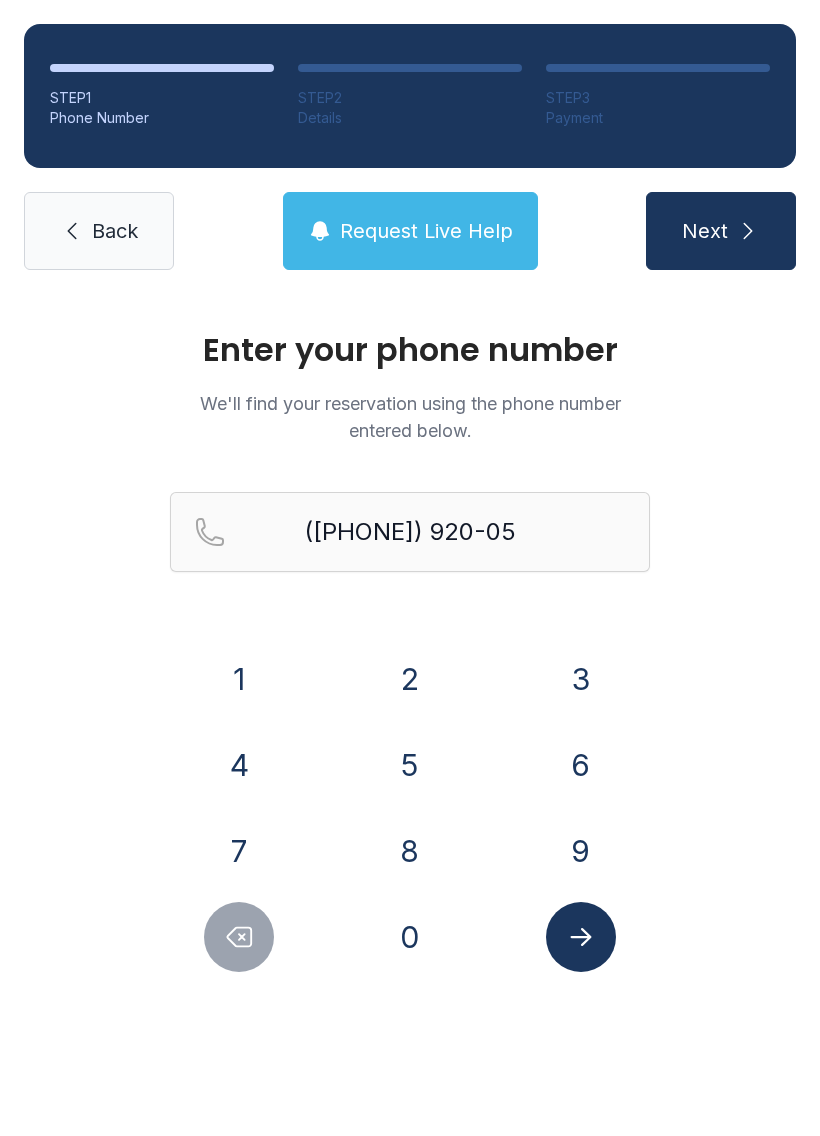 click at bounding box center (239, 937) 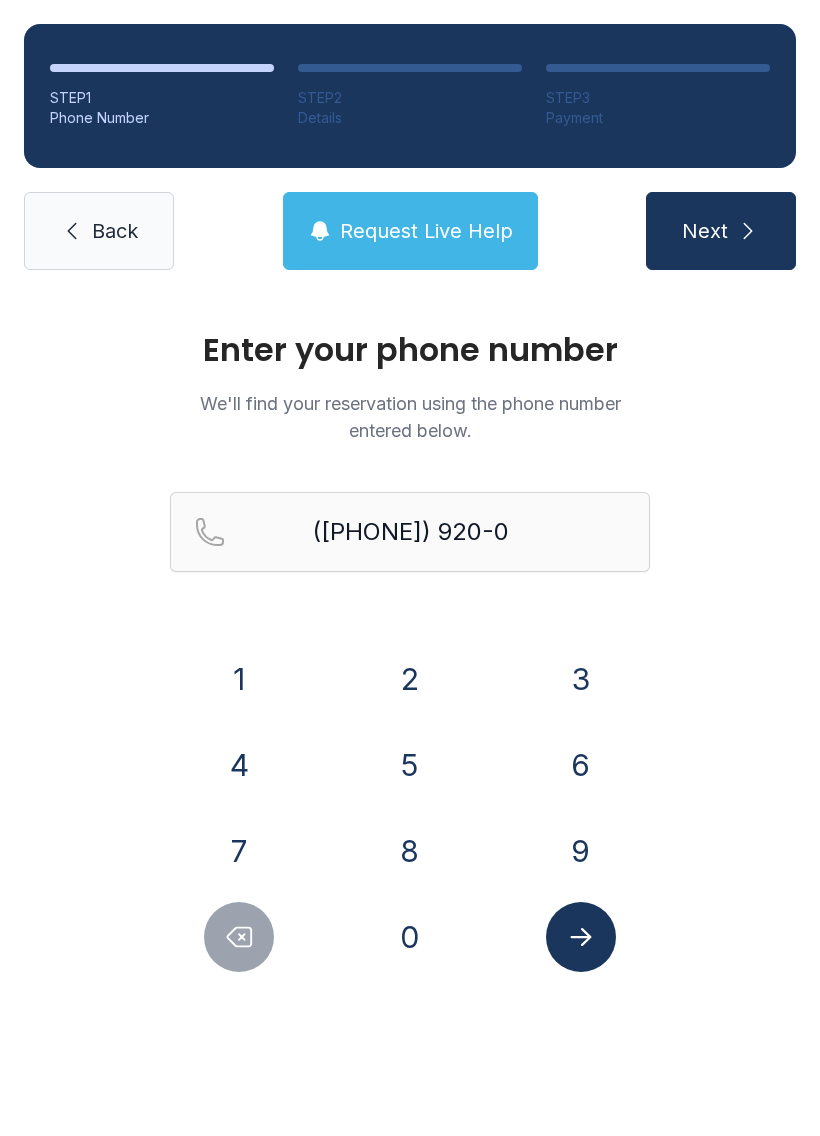 click on "0" at bounding box center (239, 679) 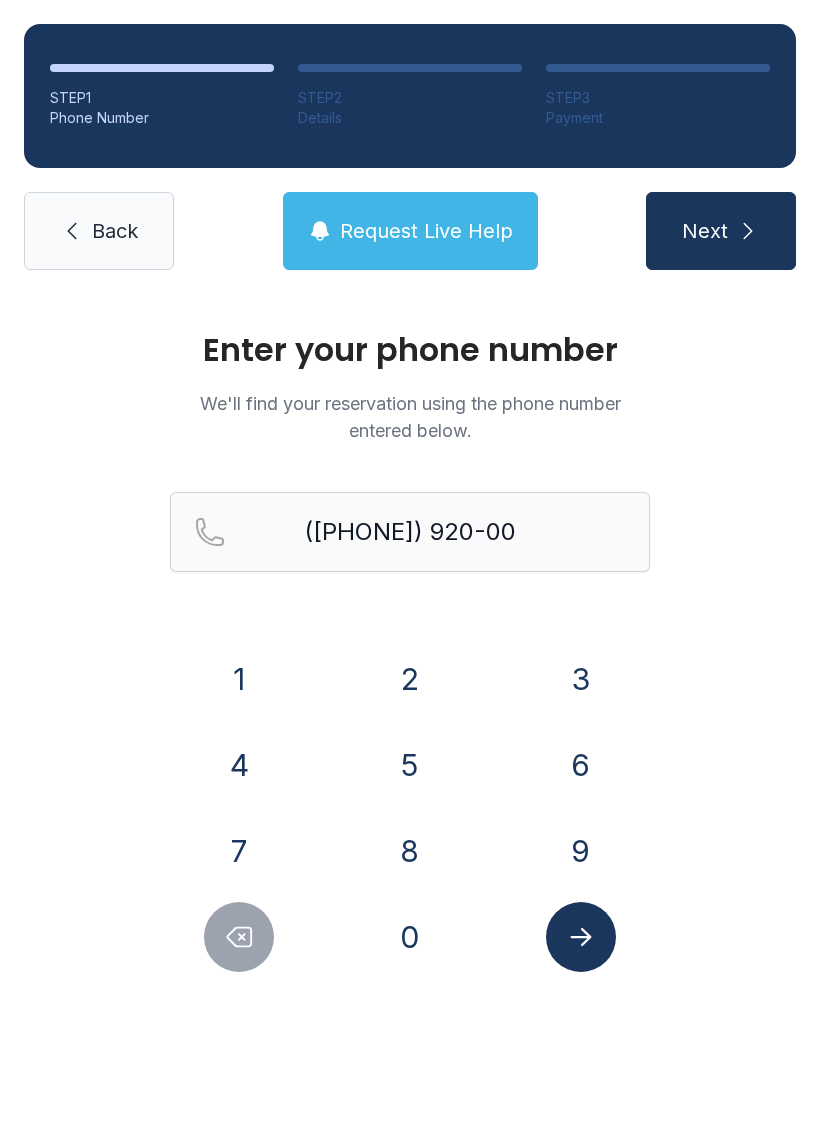 click on "5" at bounding box center (239, 679) 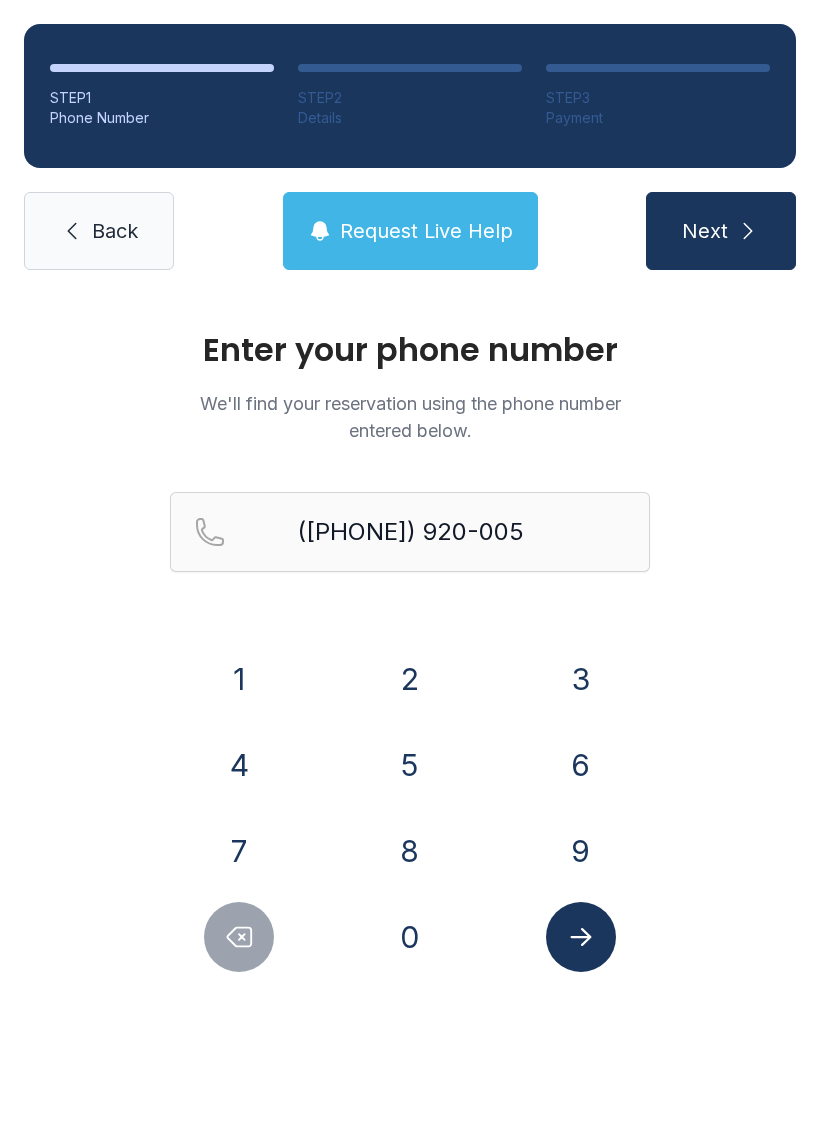 click on "0" at bounding box center (239, 679) 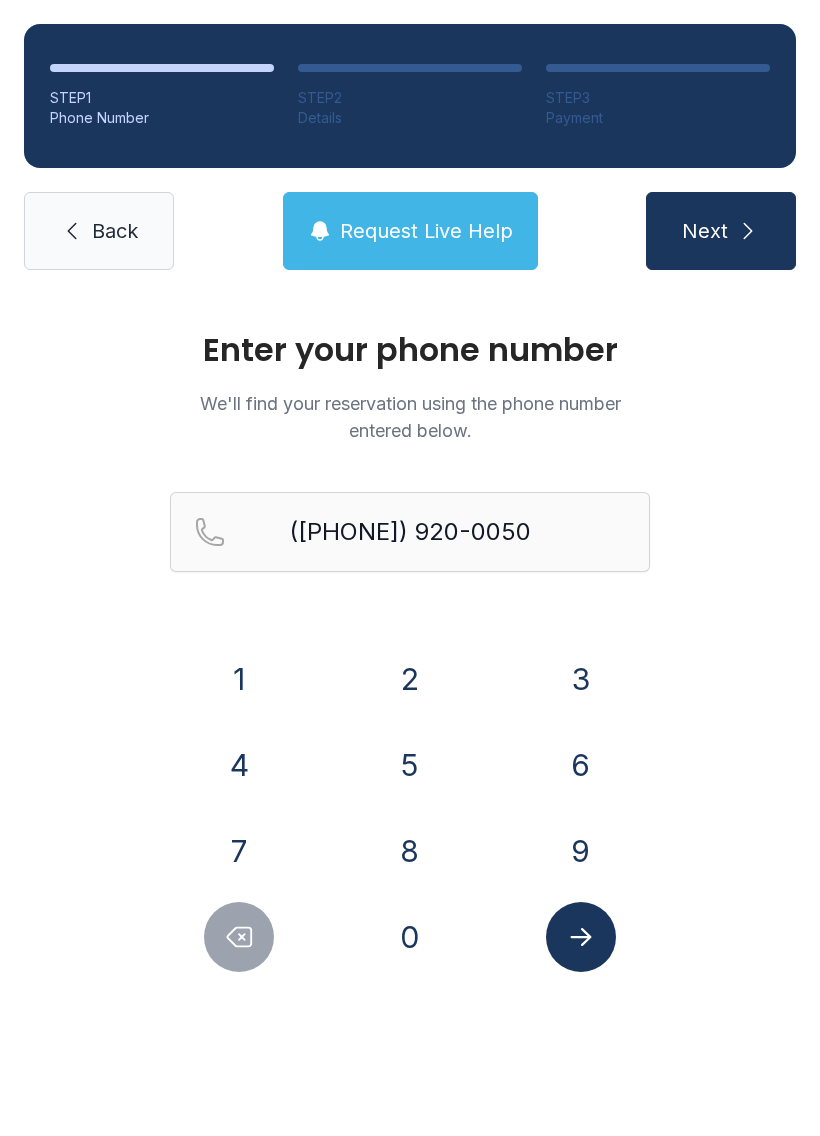 click at bounding box center [581, 937] 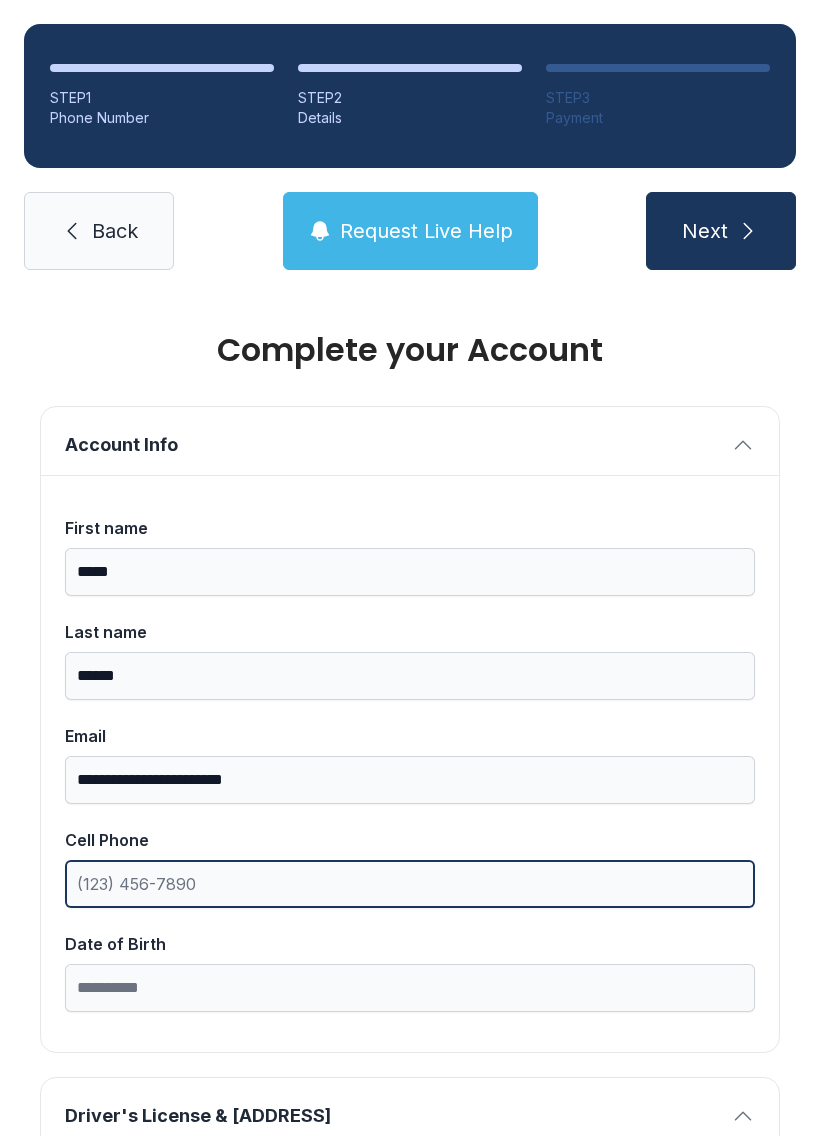 click on "Cell Phone" at bounding box center (410, 884) 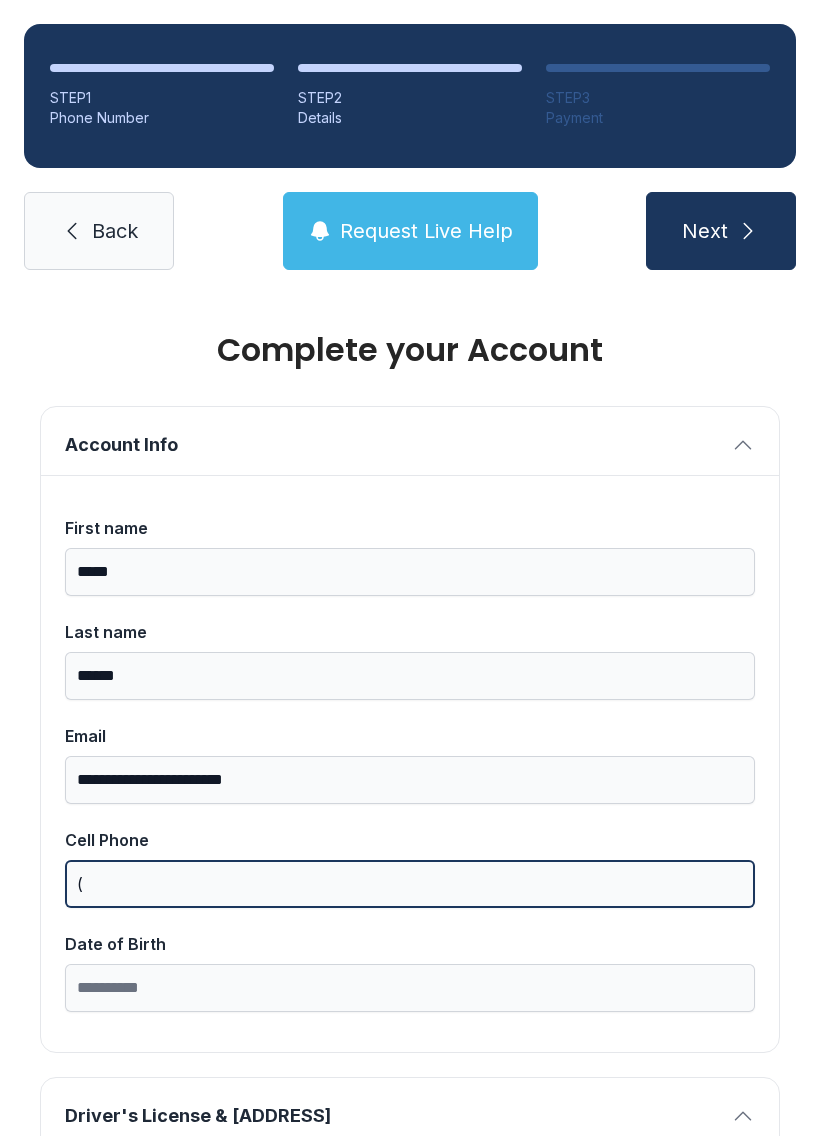 scroll, scrollTop: 44, scrollLeft: 0, axis: vertical 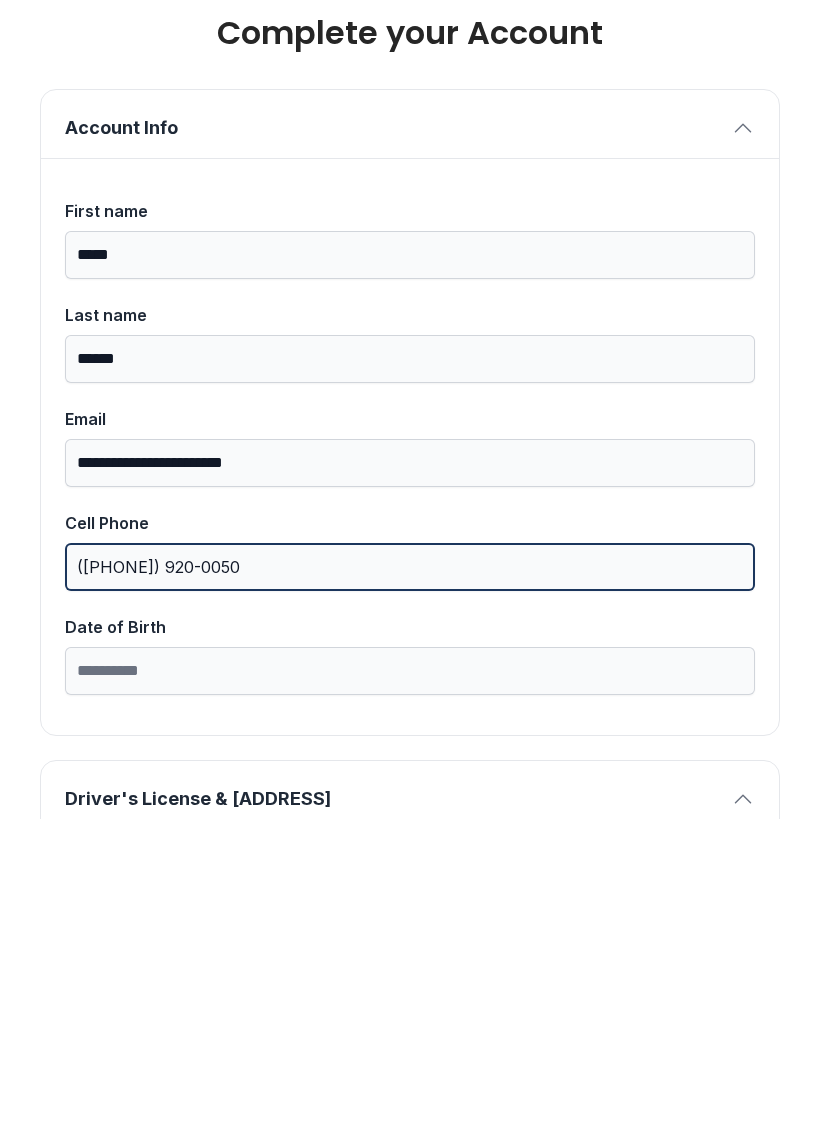 type on "([PHONE]) 920-0050" 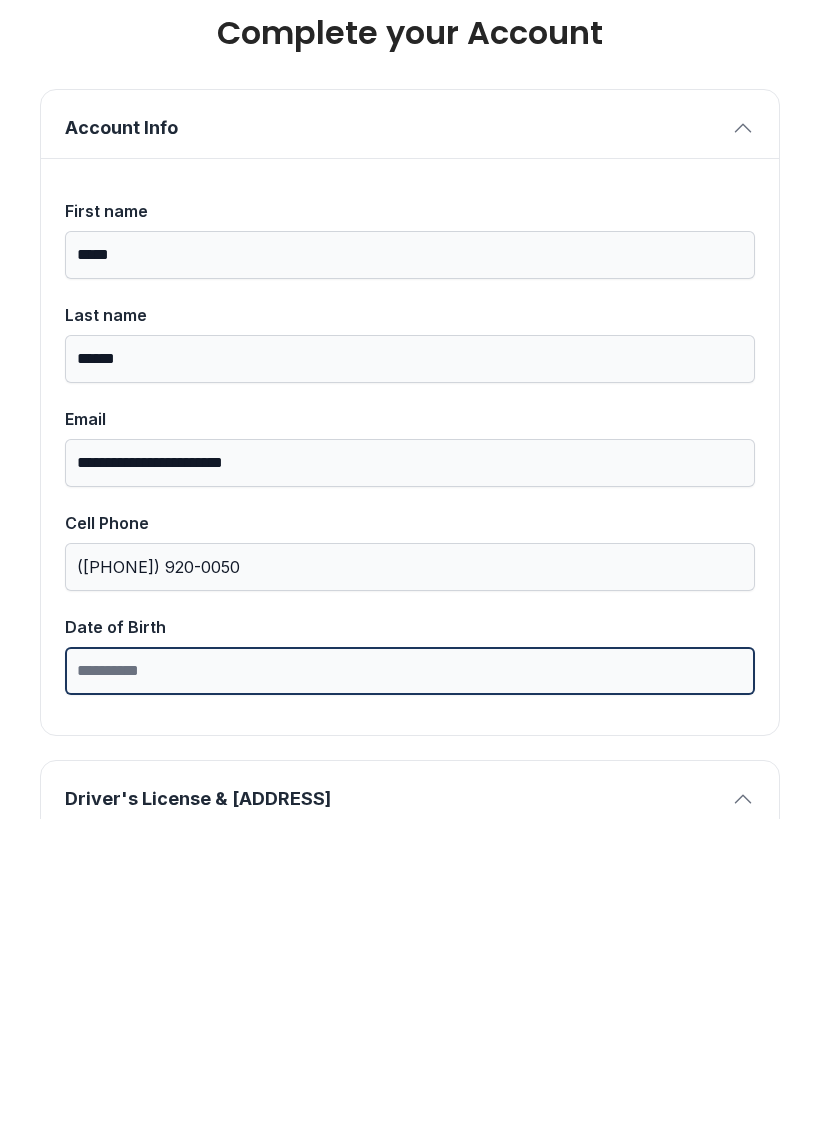 click on "Date of Birth" at bounding box center [410, 988] 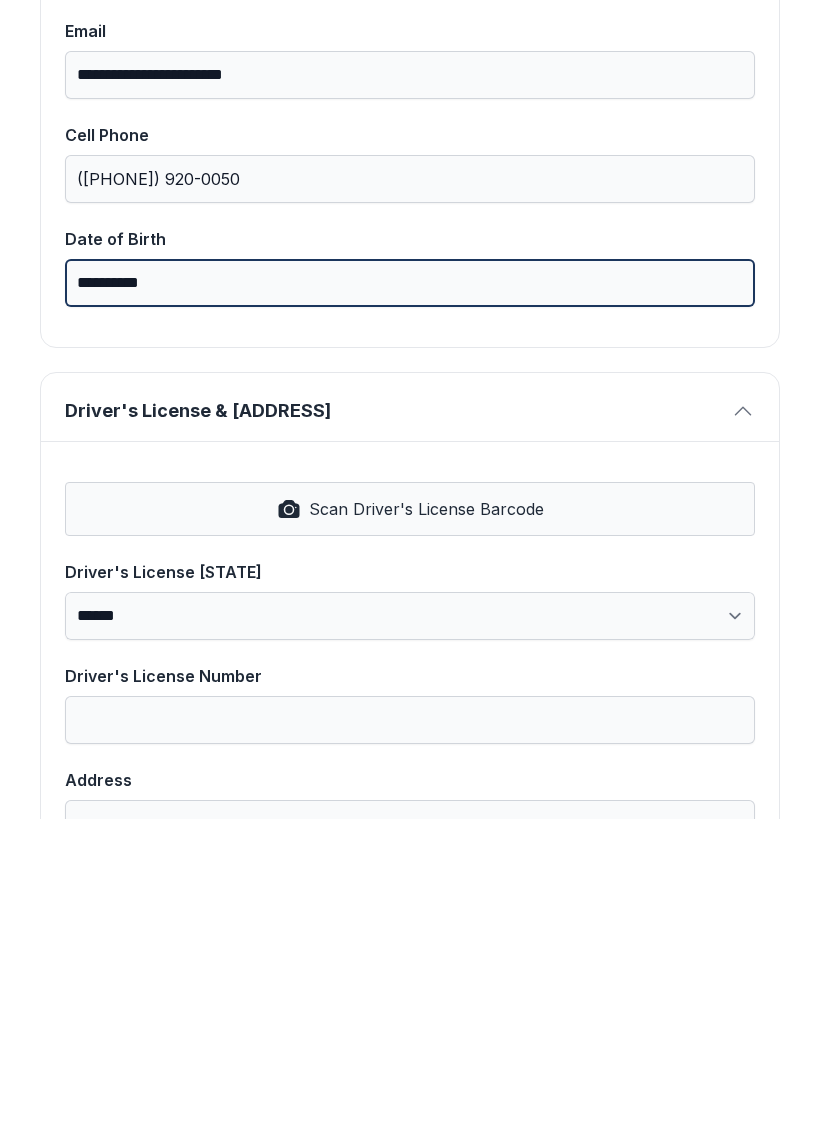 scroll, scrollTop: 456, scrollLeft: 0, axis: vertical 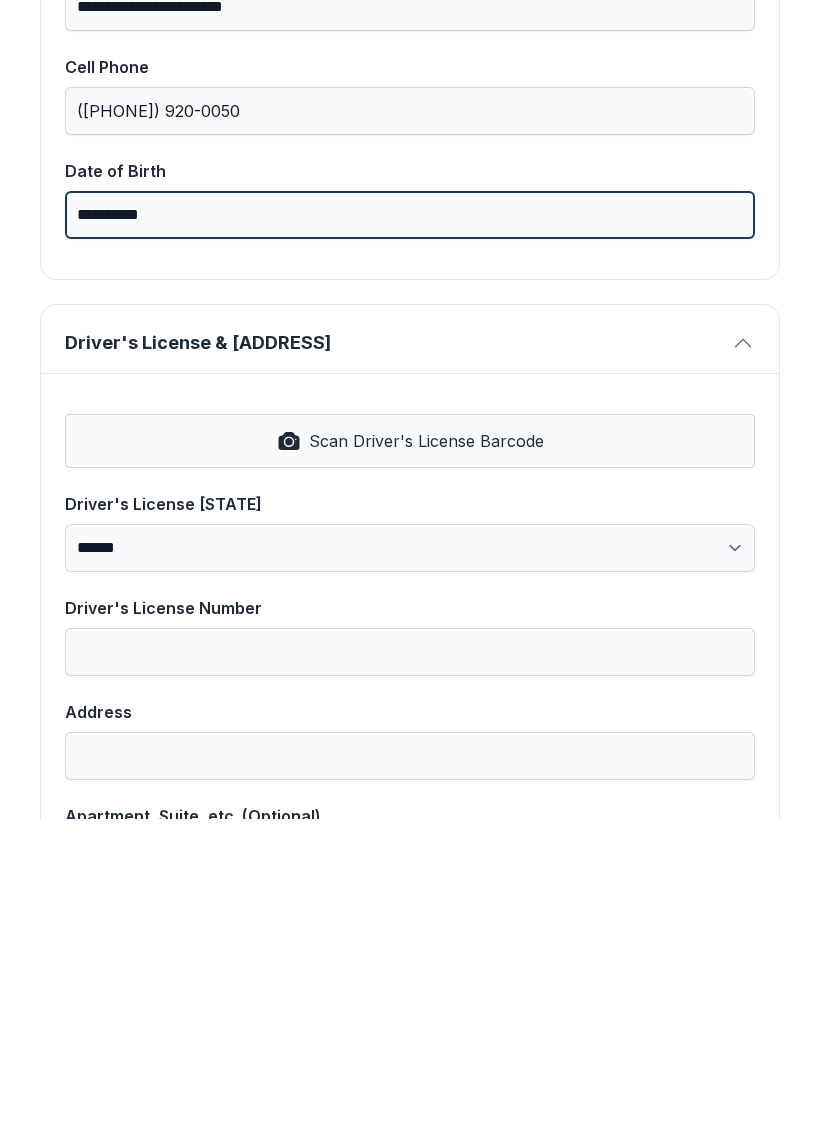 type on "**********" 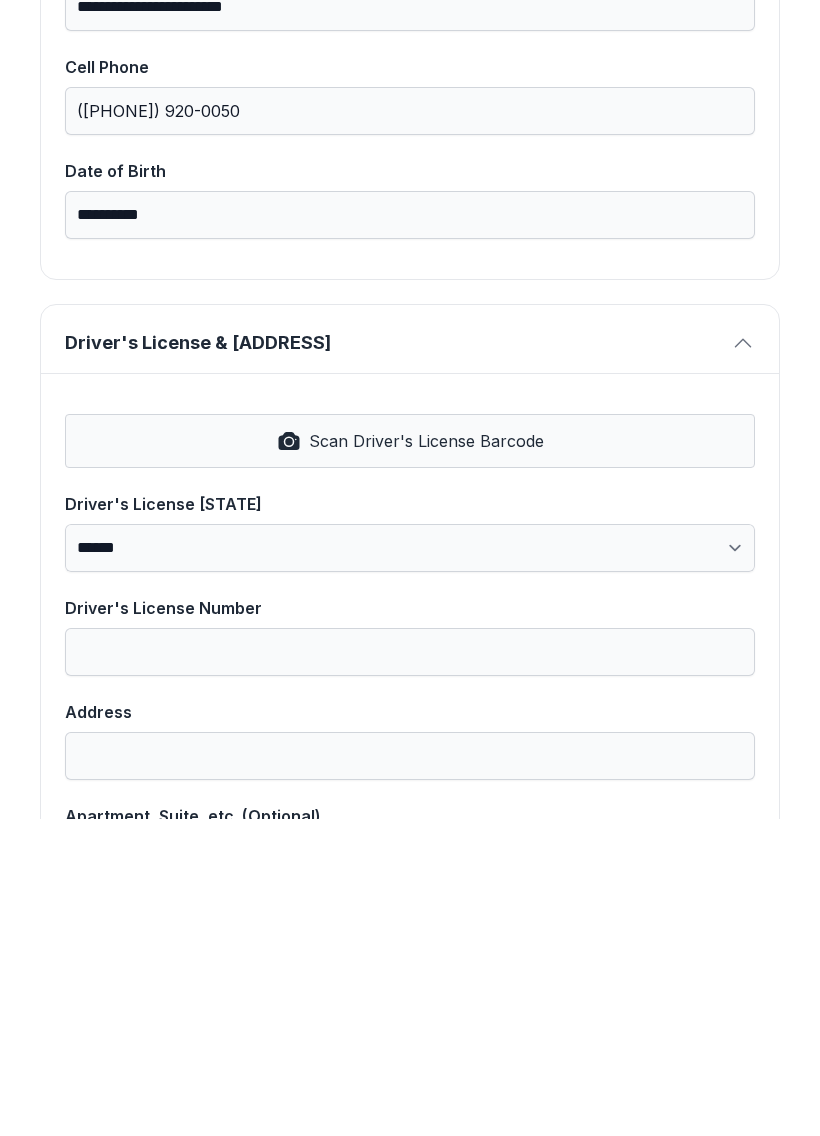 click on "Scan Driver's License Barcode" at bounding box center (426, 758) 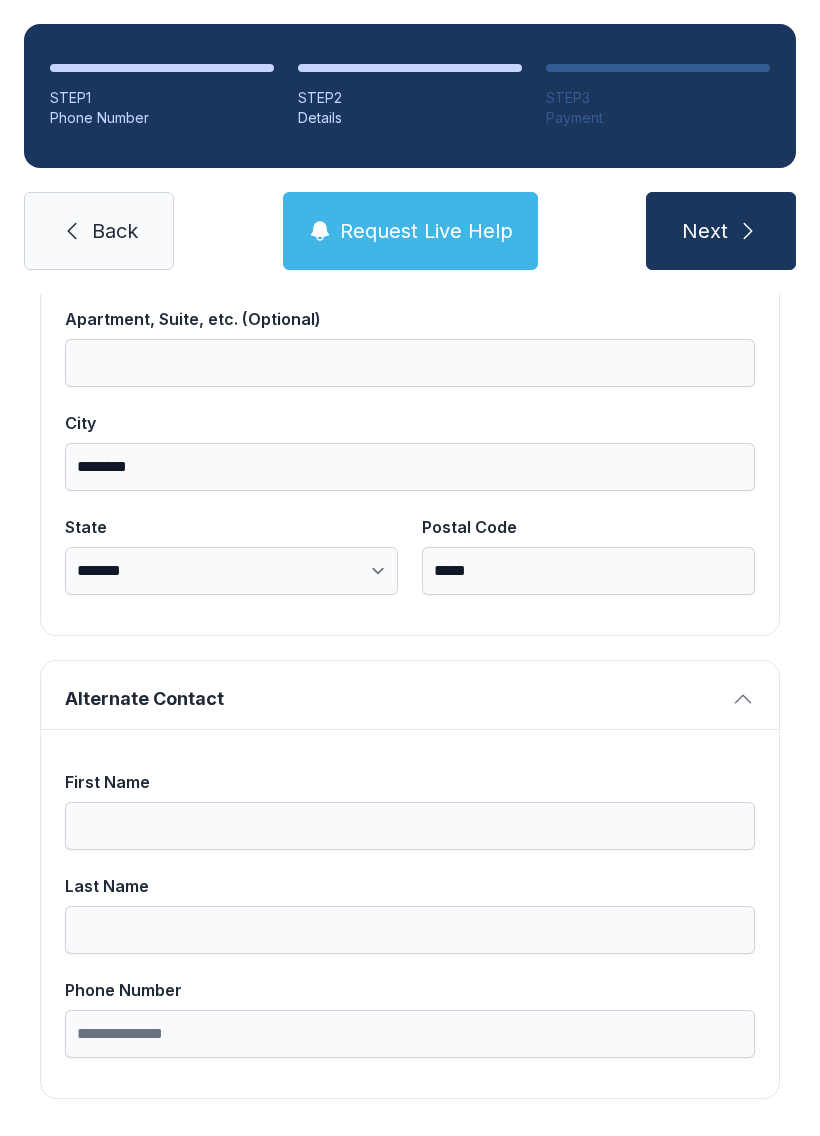 scroll, scrollTop: 1269, scrollLeft: 0, axis: vertical 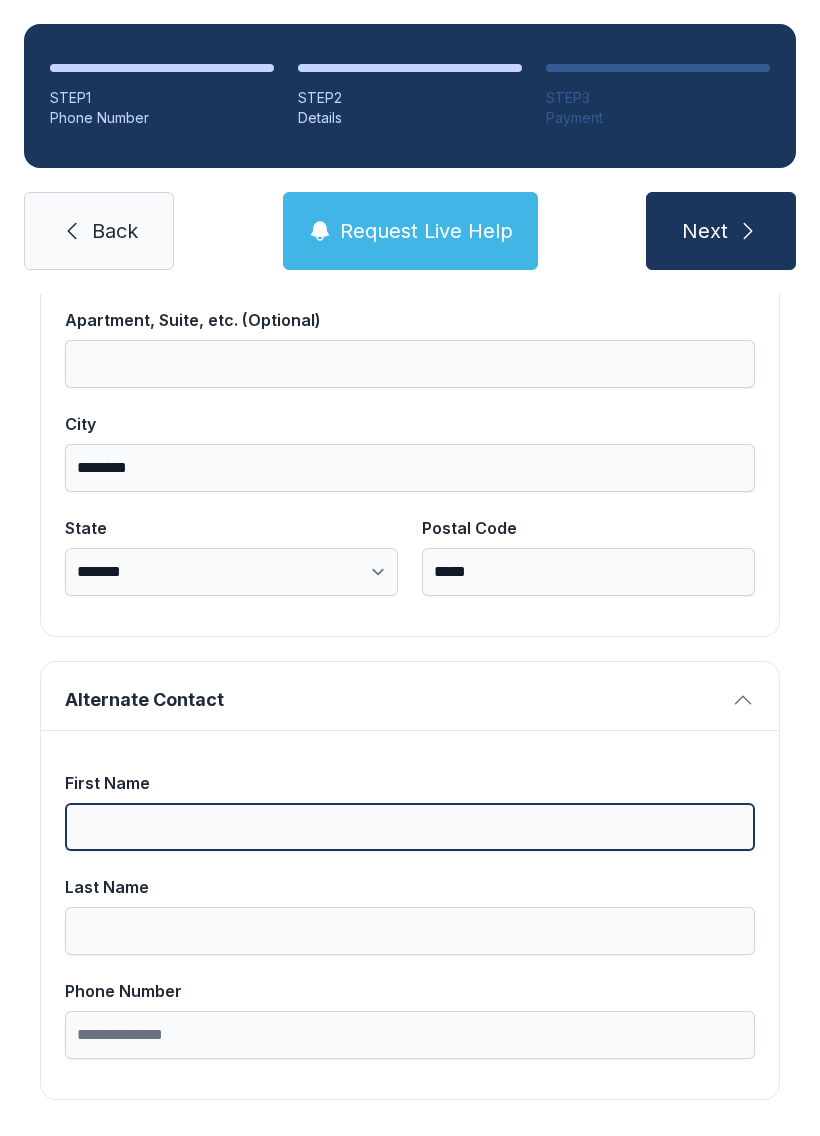 click on "First Name" at bounding box center (410, 827) 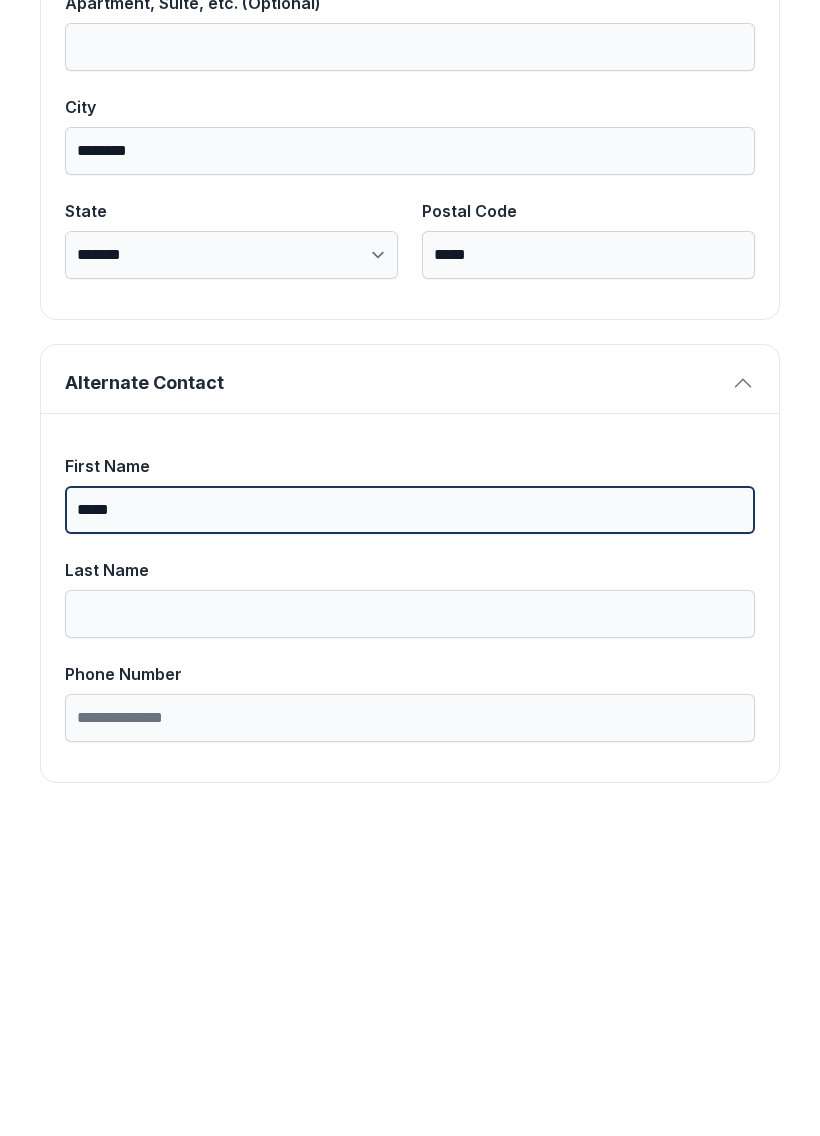 type on "*****" 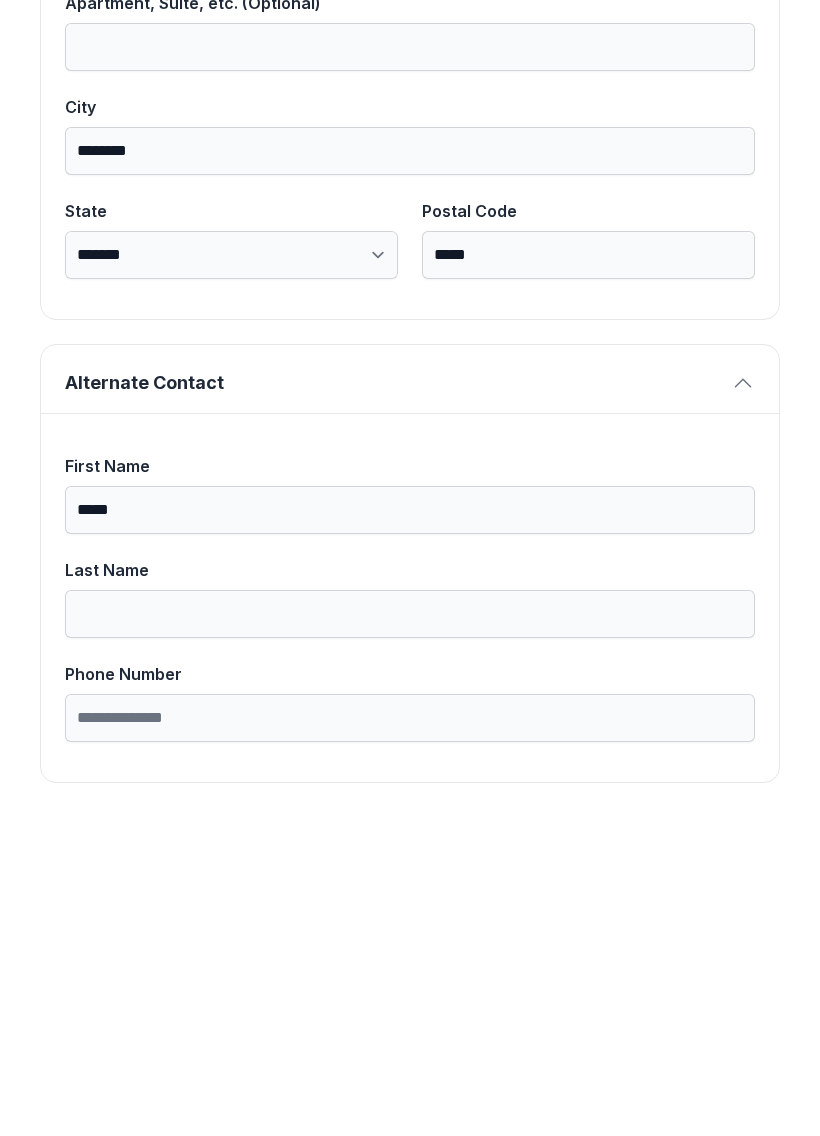 click on "Last Name" at bounding box center [410, 931] 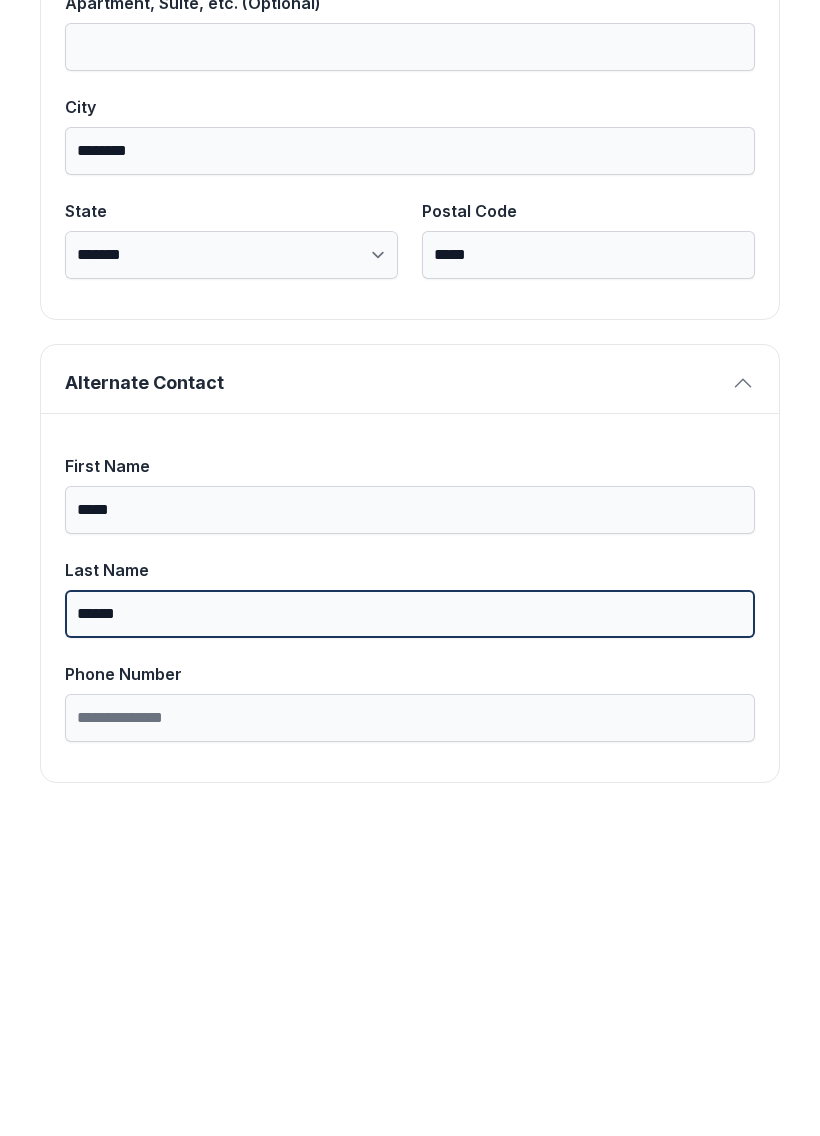 type on "******" 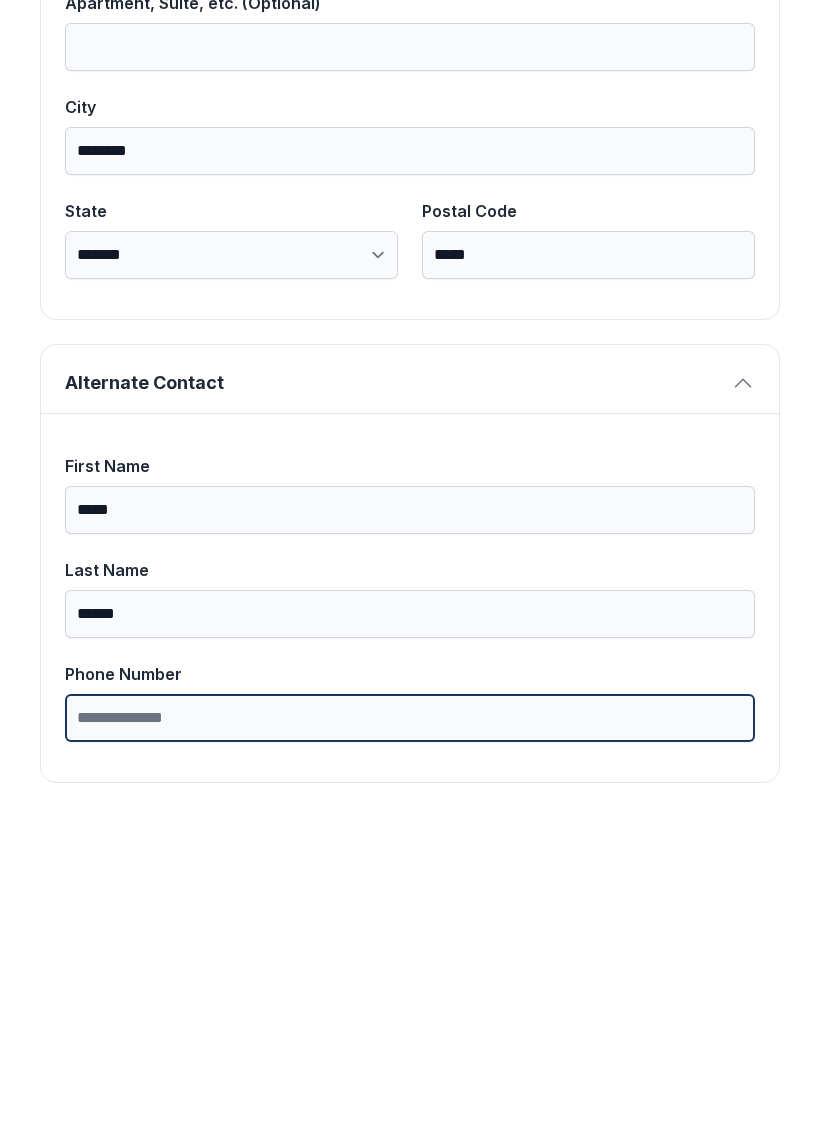 click on "Phone Number" at bounding box center [410, 1035] 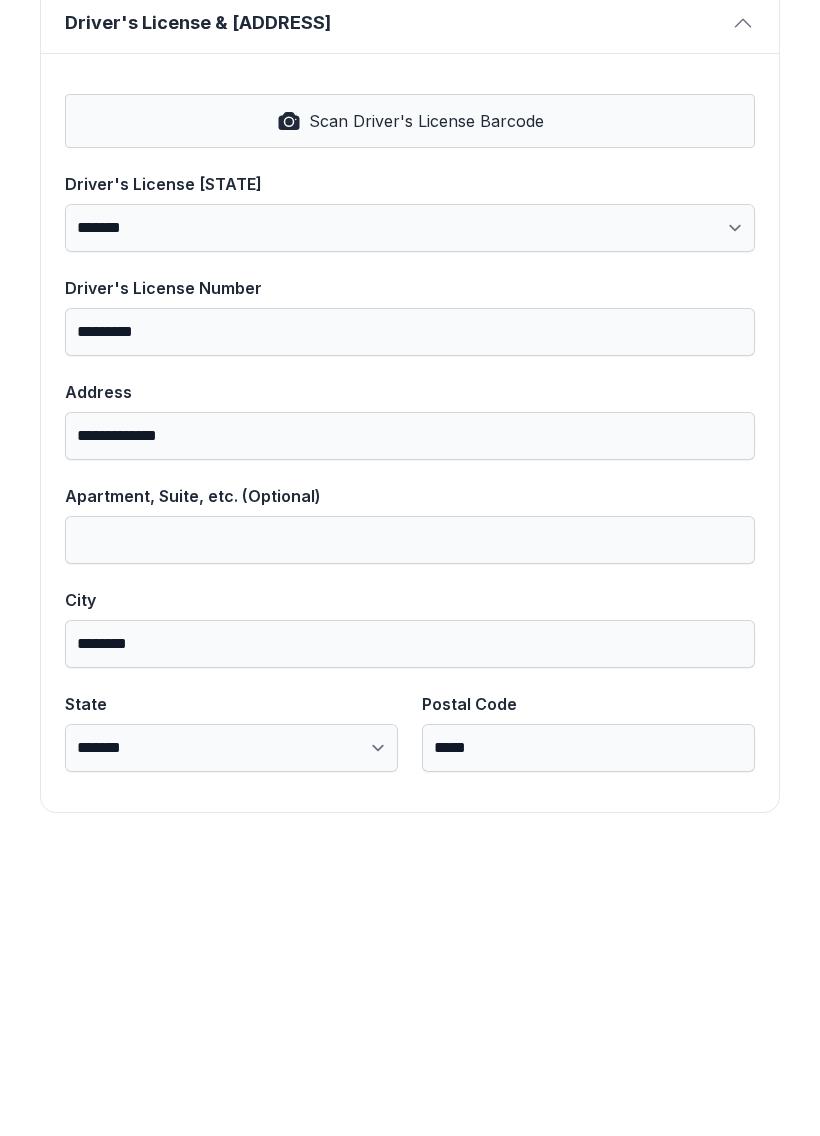 scroll, scrollTop: 777, scrollLeft: 0, axis: vertical 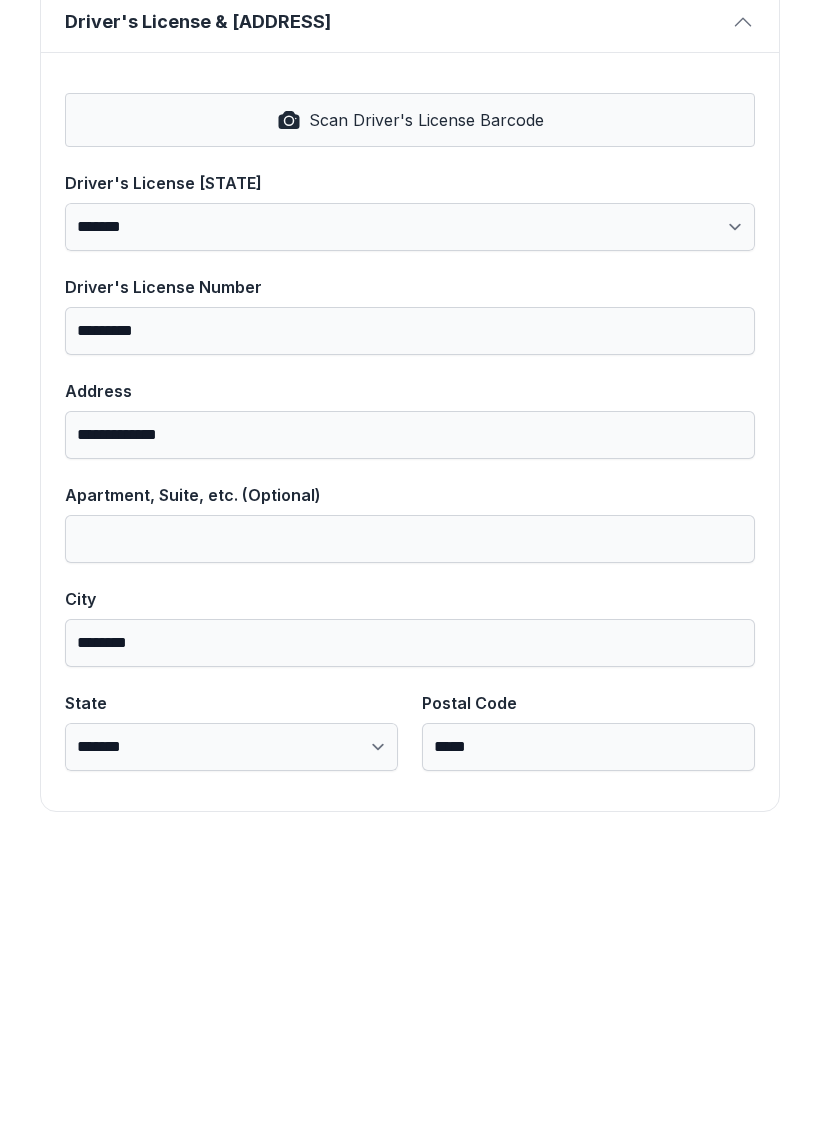 type on "**********" 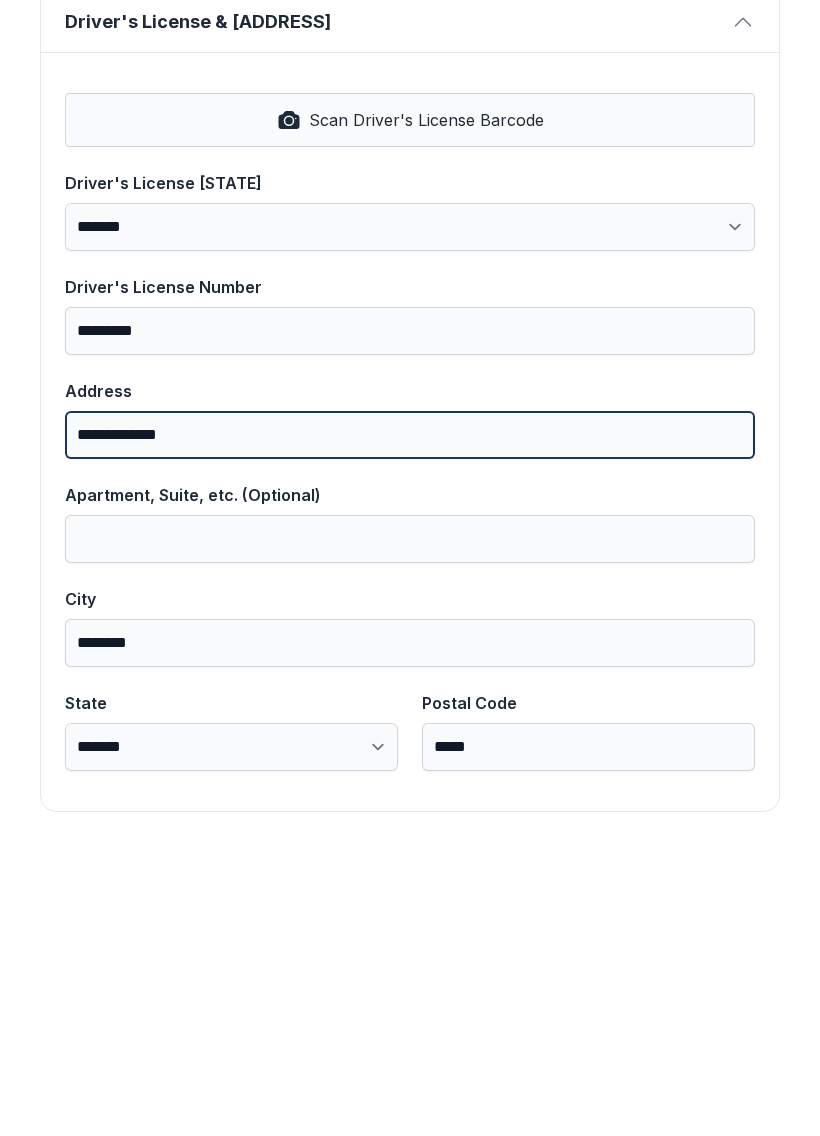 click on "**********" at bounding box center [410, 752] 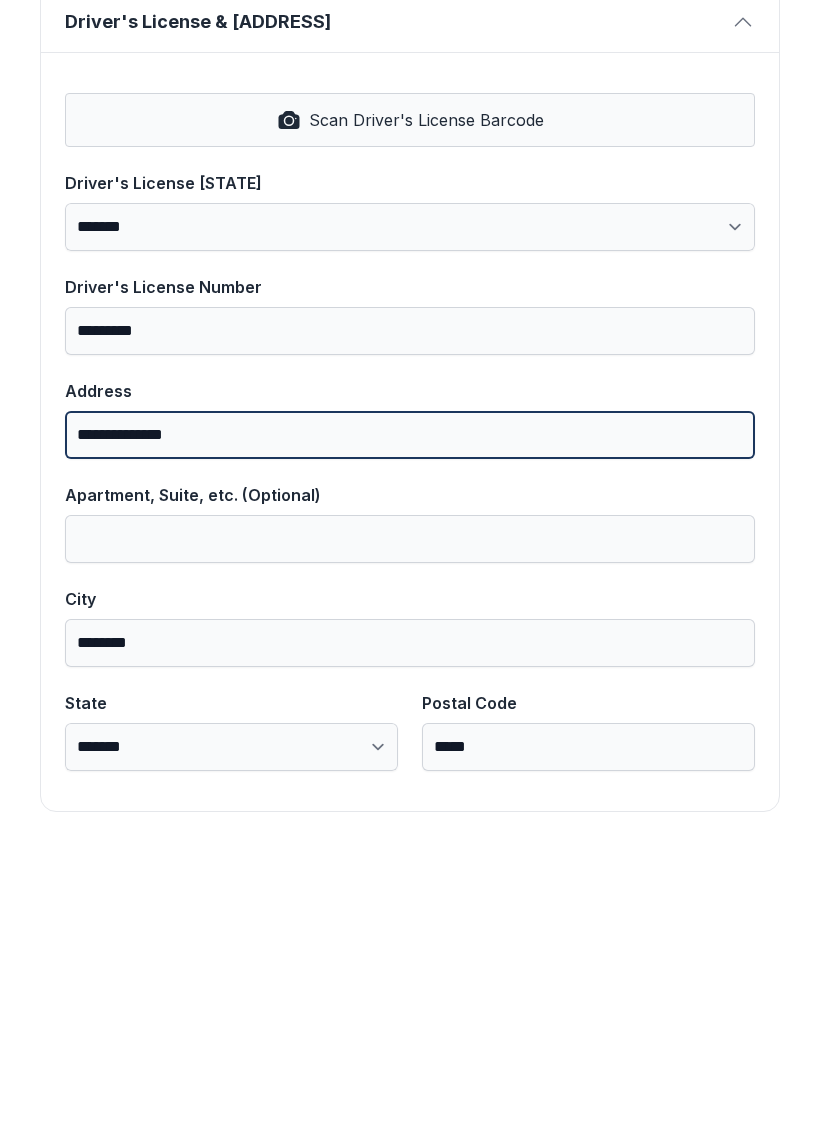 type on "**********" 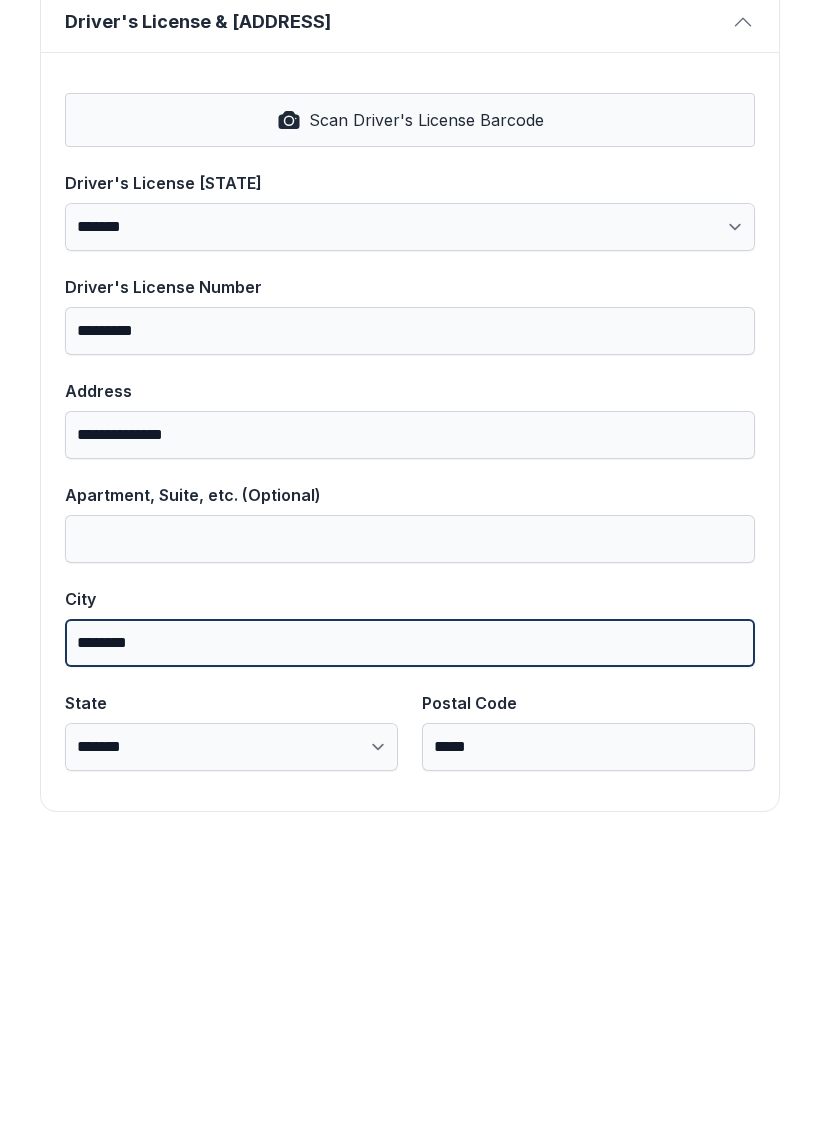 click on "********" at bounding box center (410, 960) 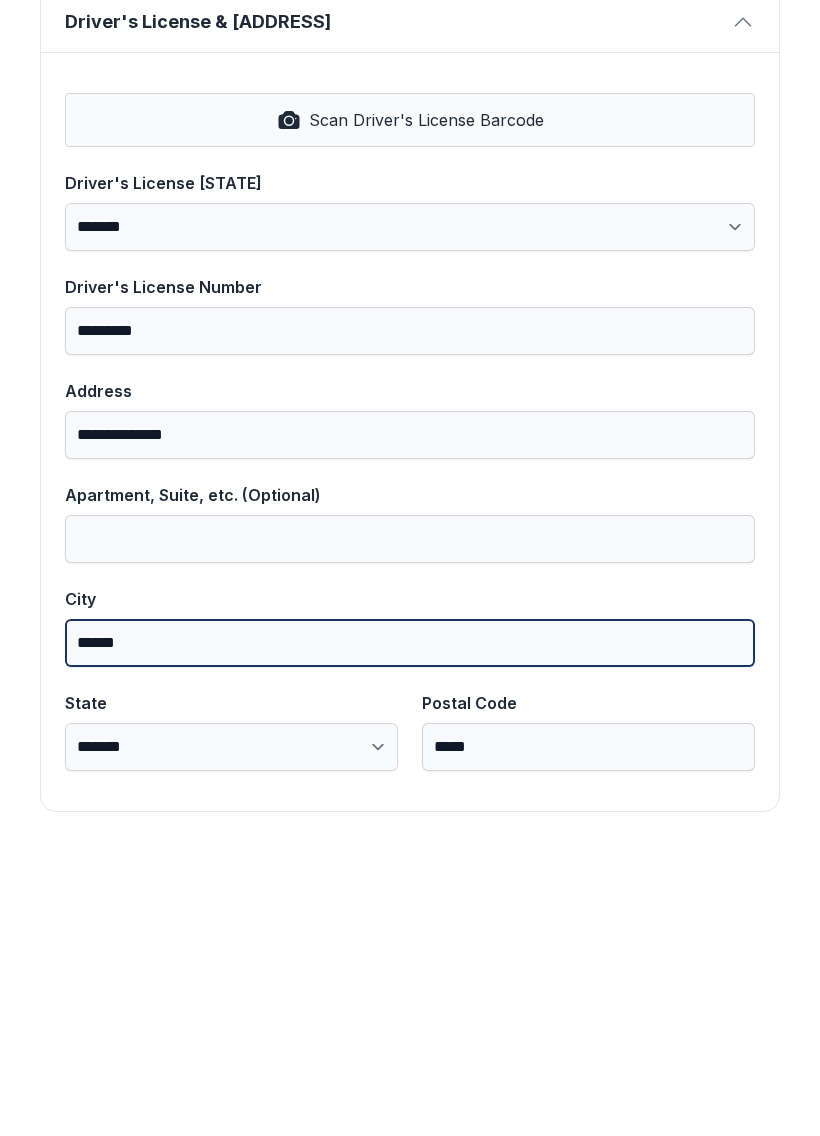 type on "******" 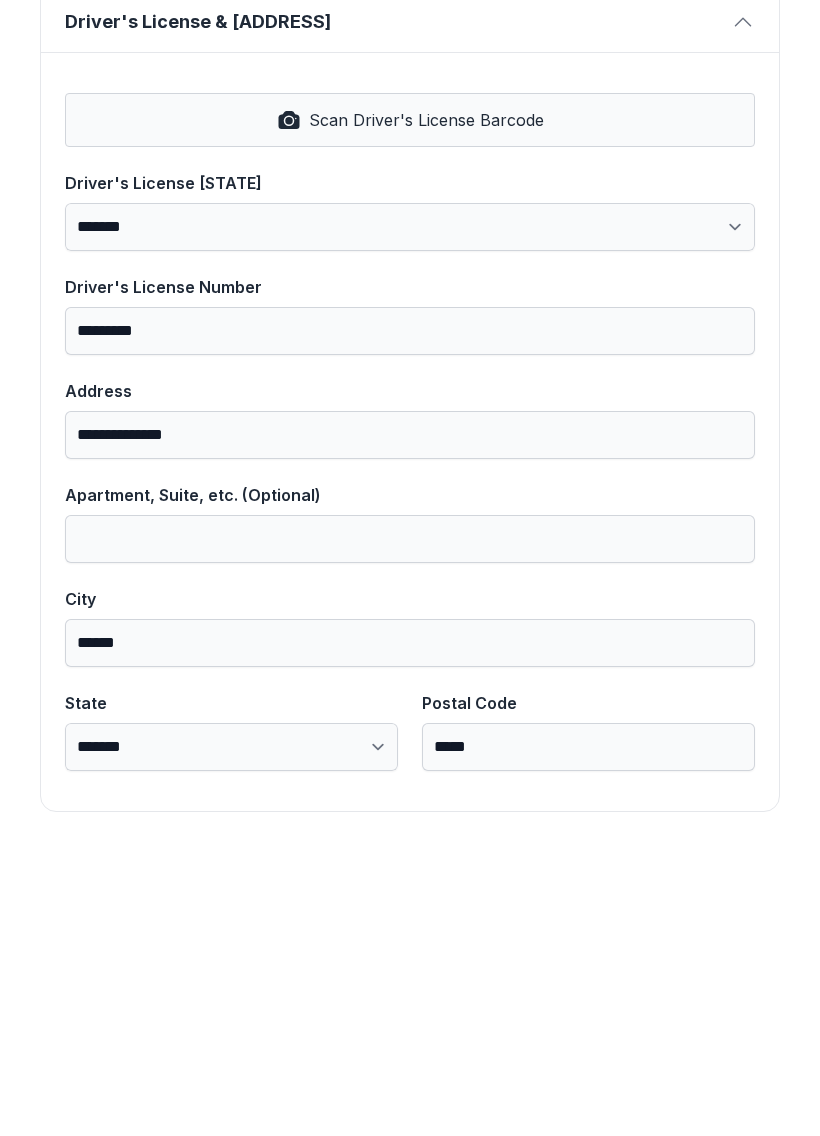 click on "**********" at bounding box center [231, 1064] 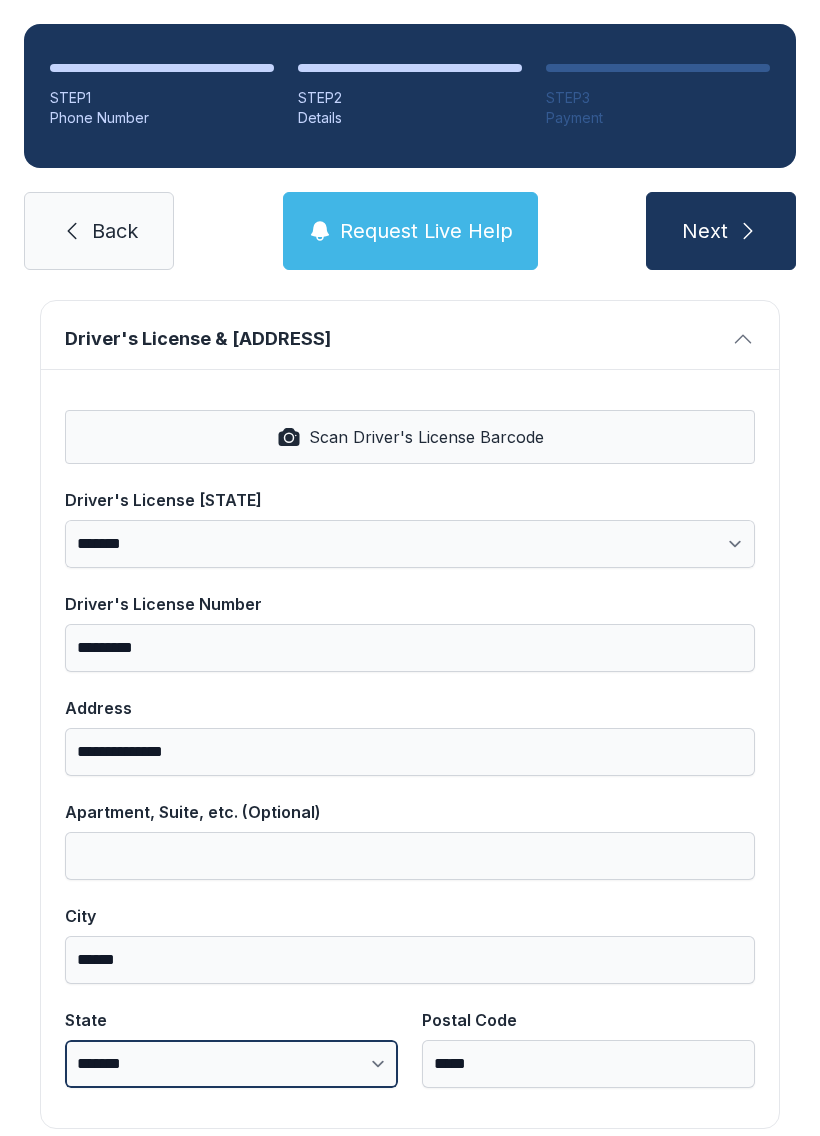 scroll, scrollTop: 778, scrollLeft: 0, axis: vertical 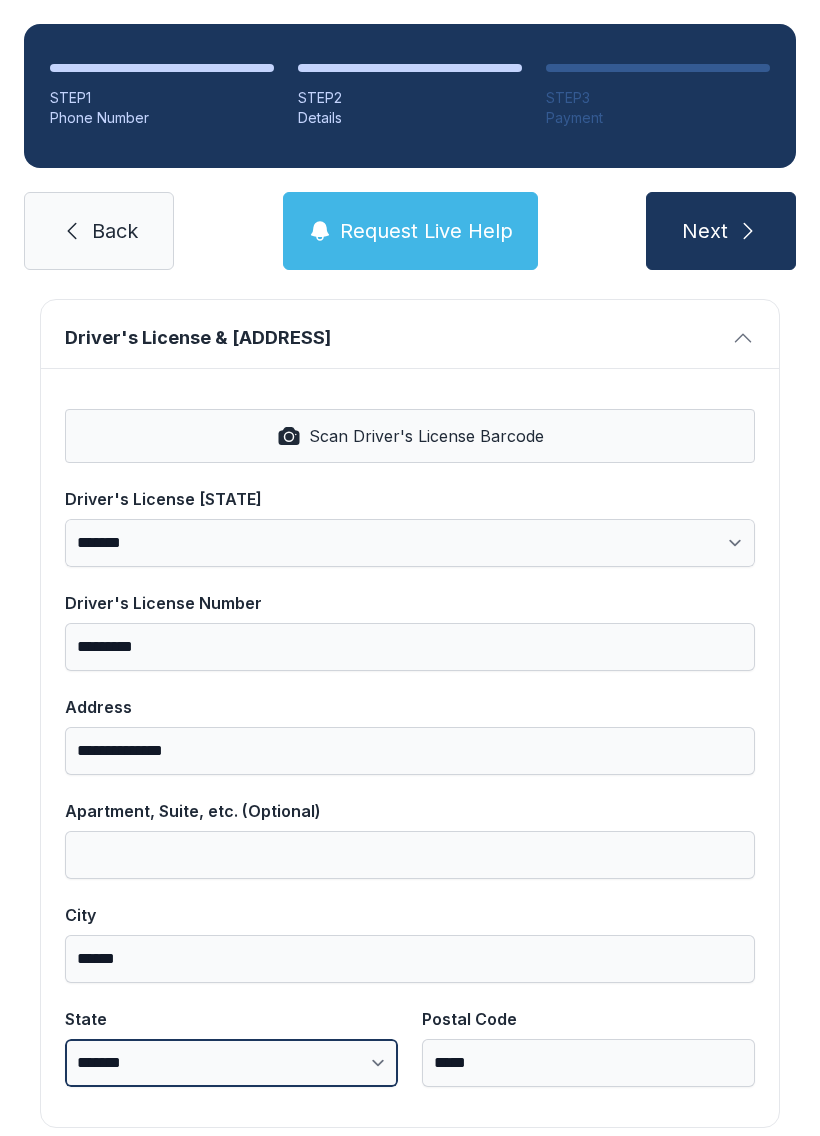 click on "**********" at bounding box center (231, 1063) 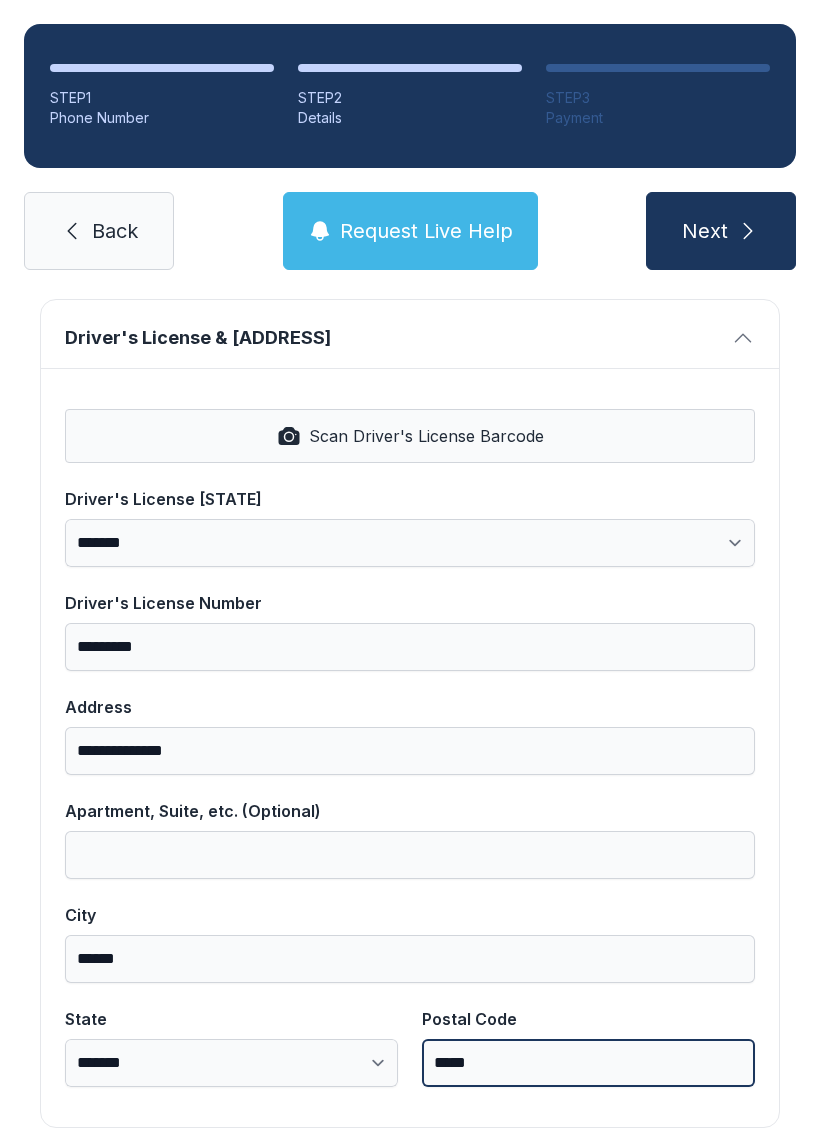 click on "*****" at bounding box center (588, 1063) 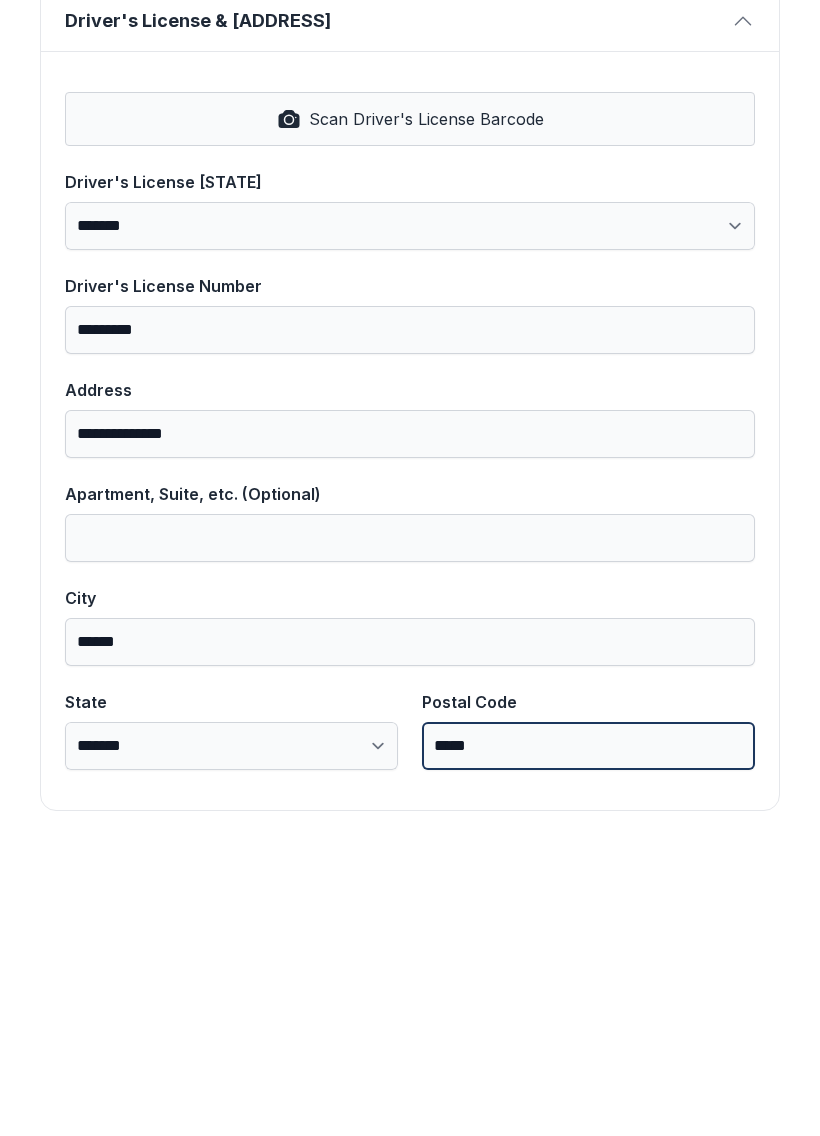 type on "*****" 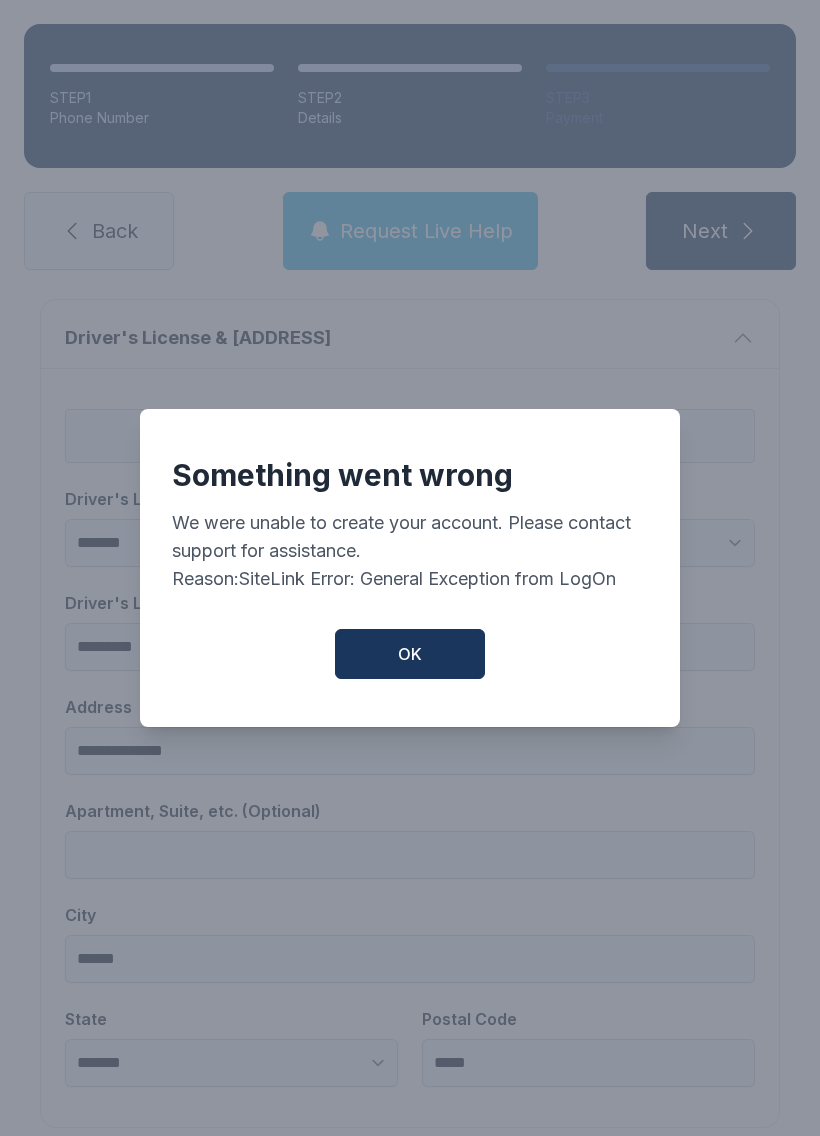 click on "OK" at bounding box center [410, 654] 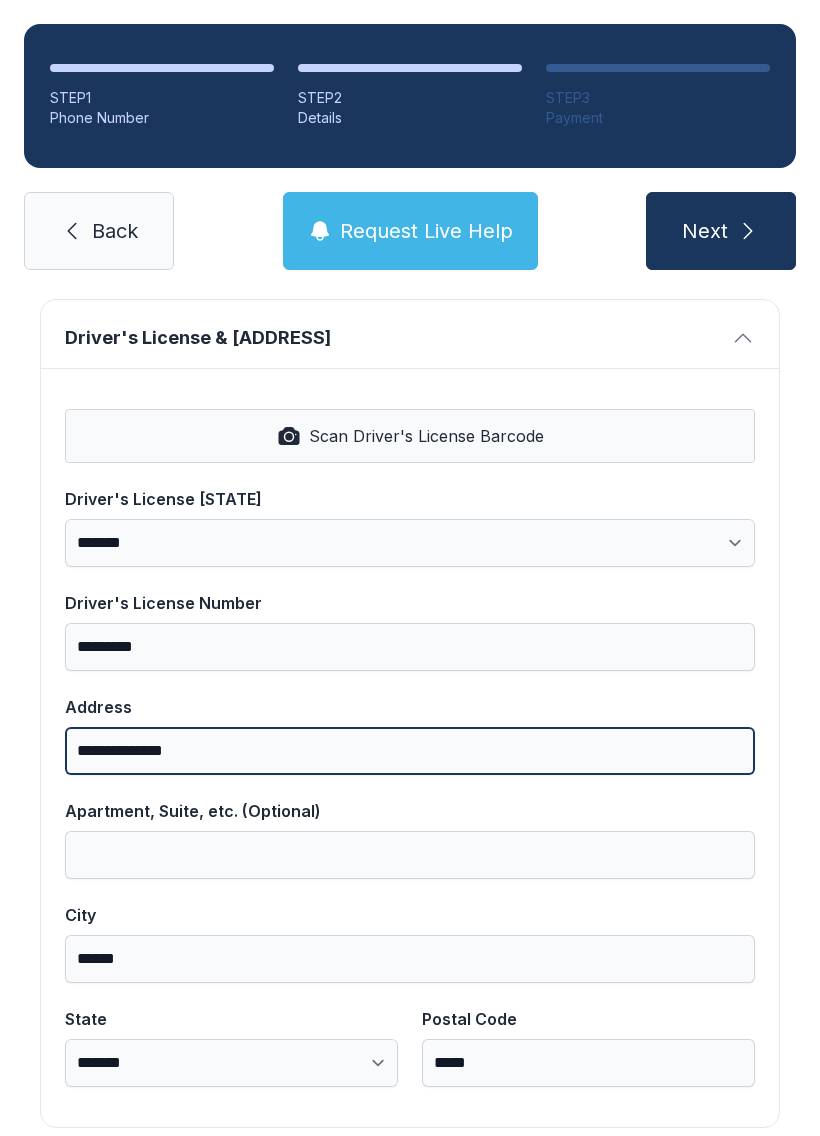 click on "**********" at bounding box center (410, 751) 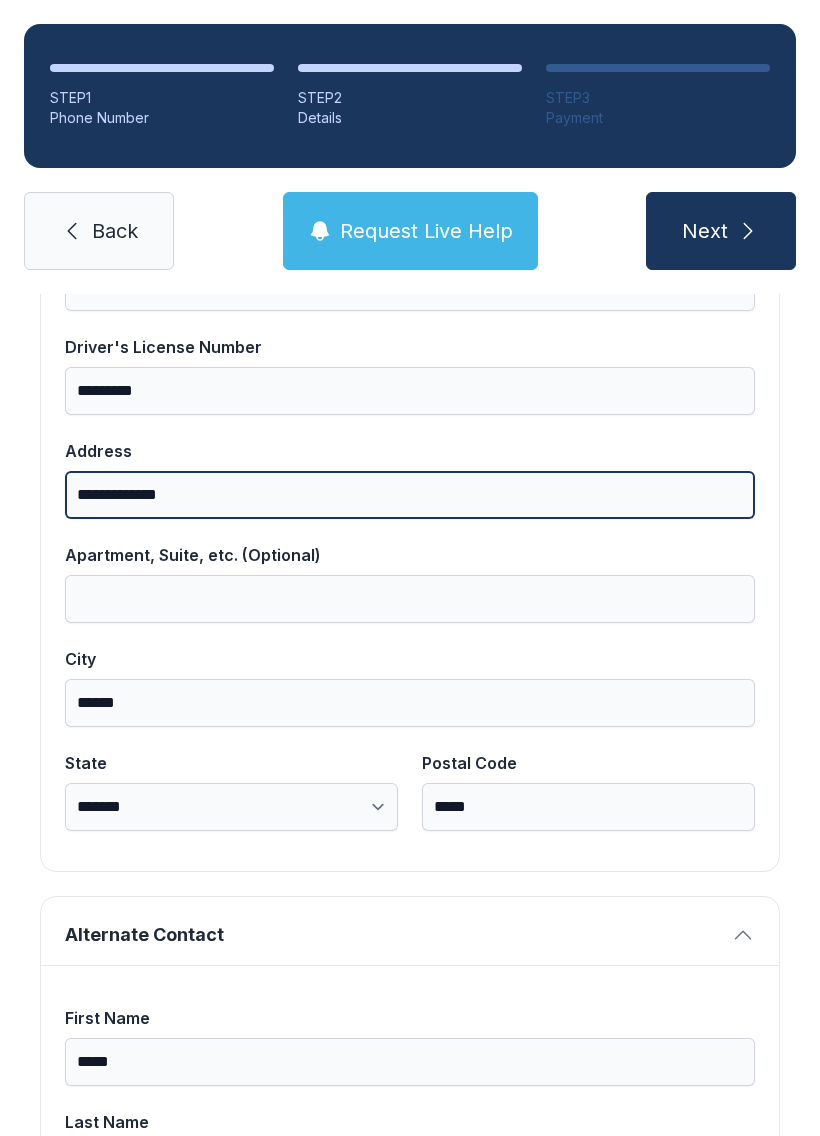 scroll, scrollTop: 1135, scrollLeft: 0, axis: vertical 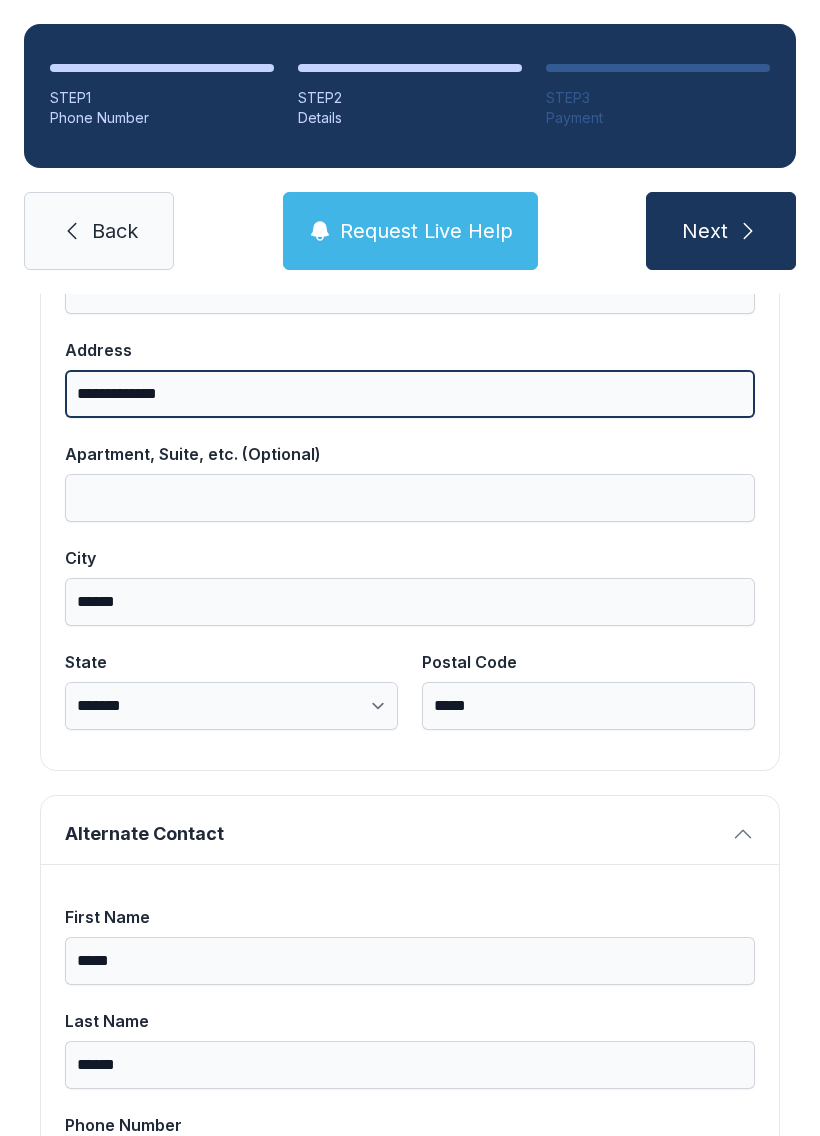type on "**********" 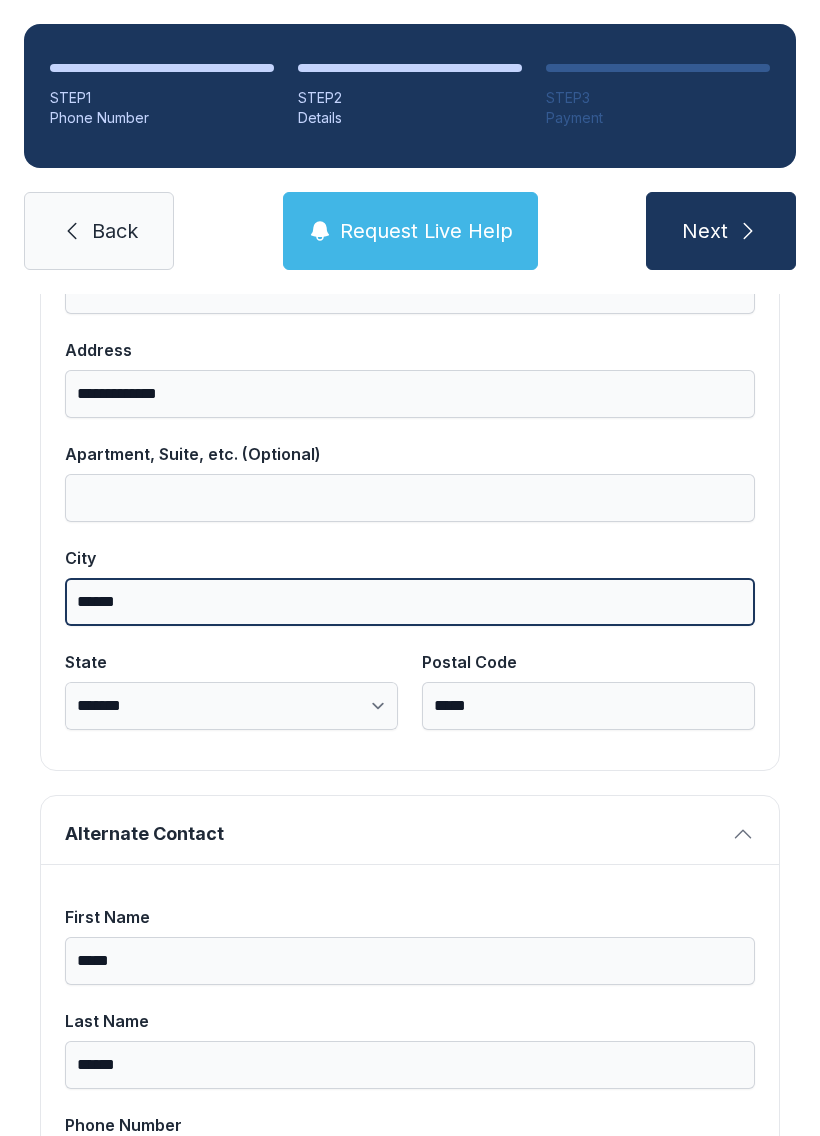 click on "******" at bounding box center [410, 602] 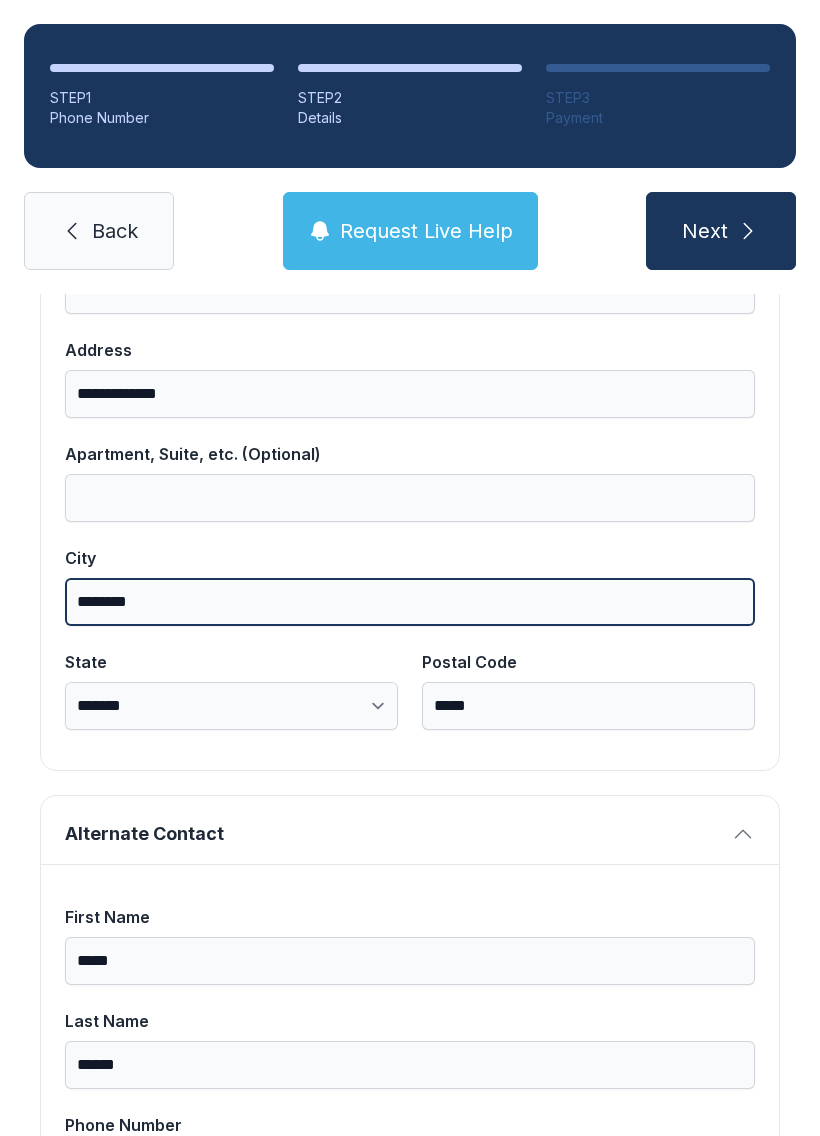 type on "********" 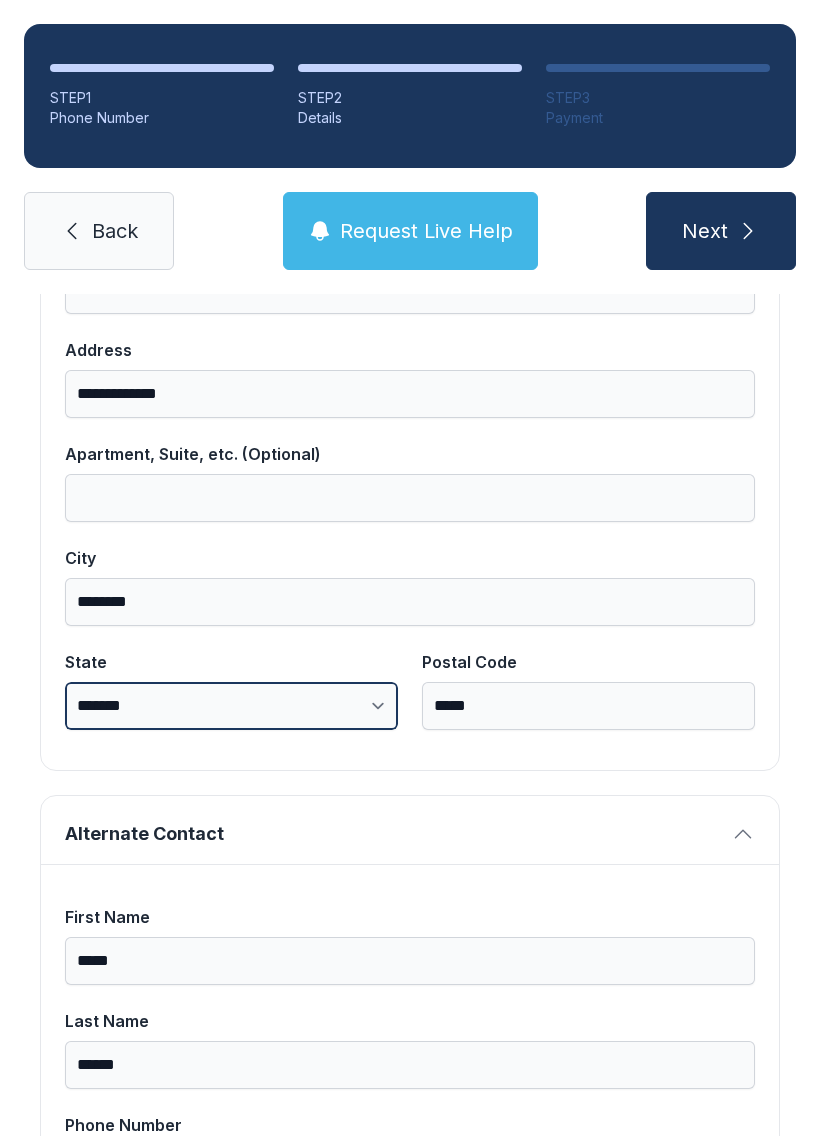 click on "**********" at bounding box center [231, 706] 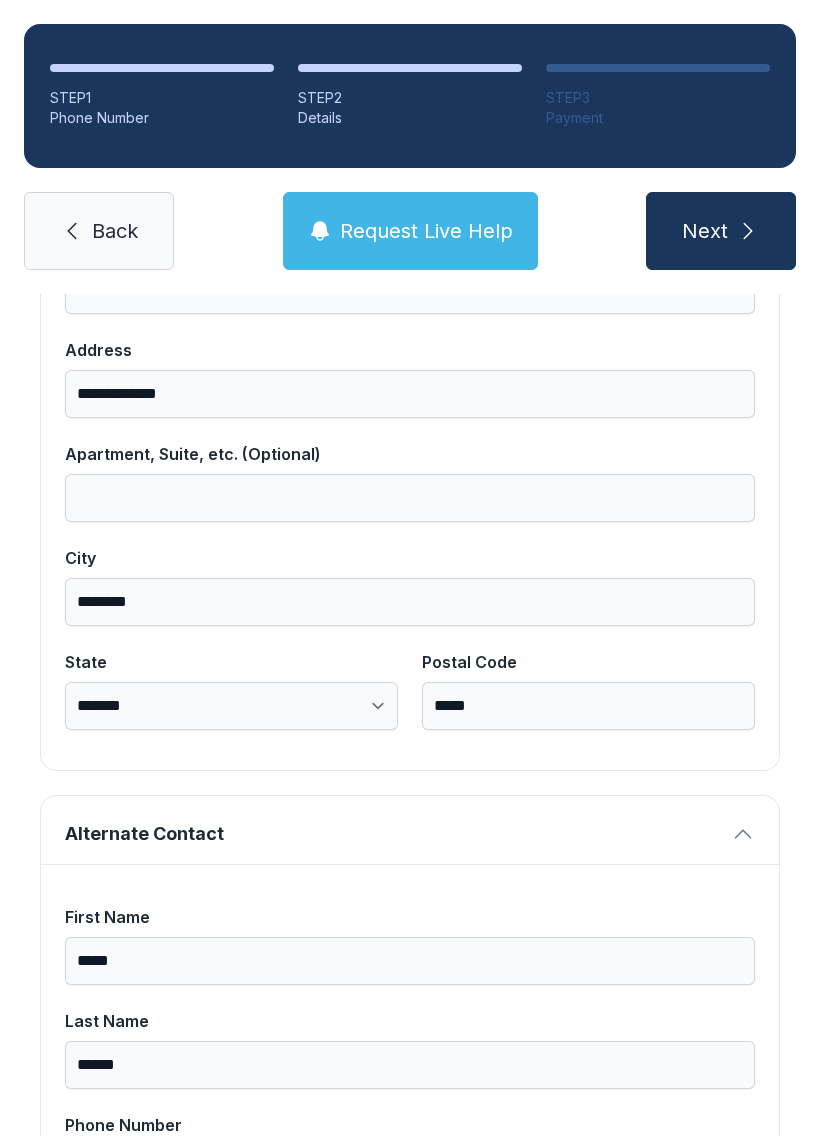 click on "*****" at bounding box center [588, 706] 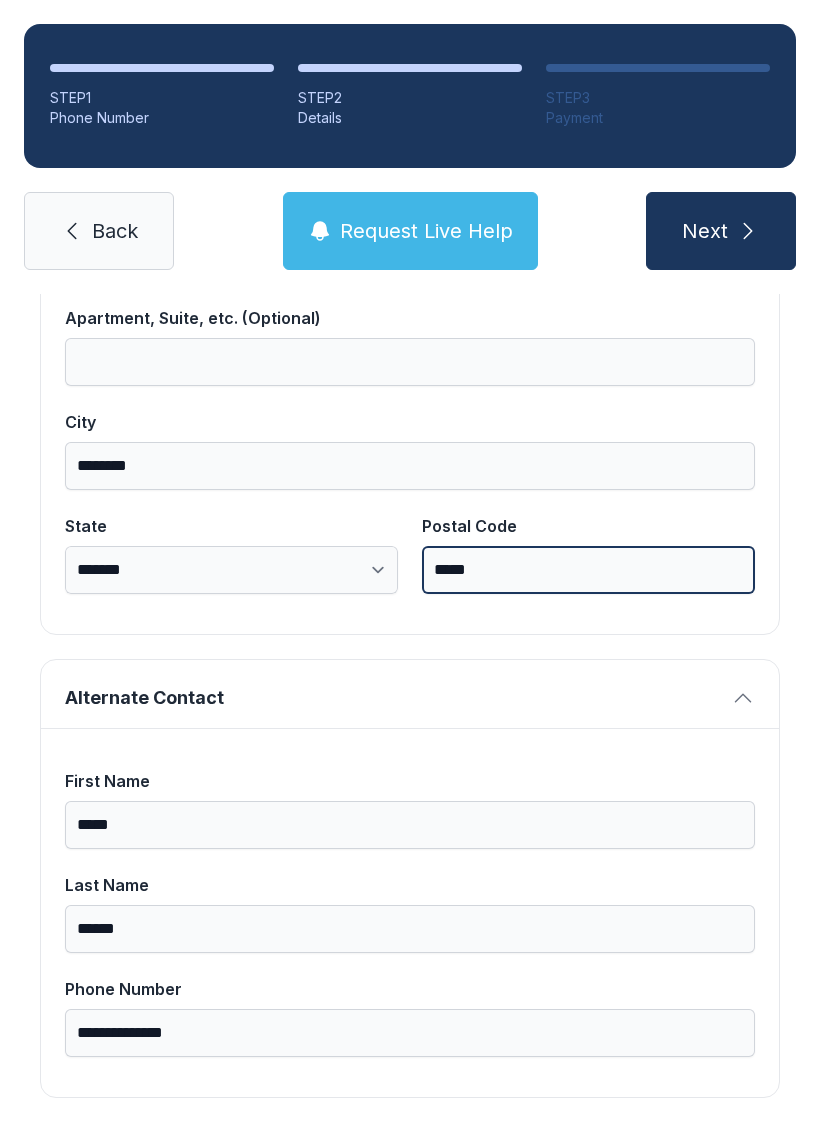 scroll, scrollTop: 1269, scrollLeft: 0, axis: vertical 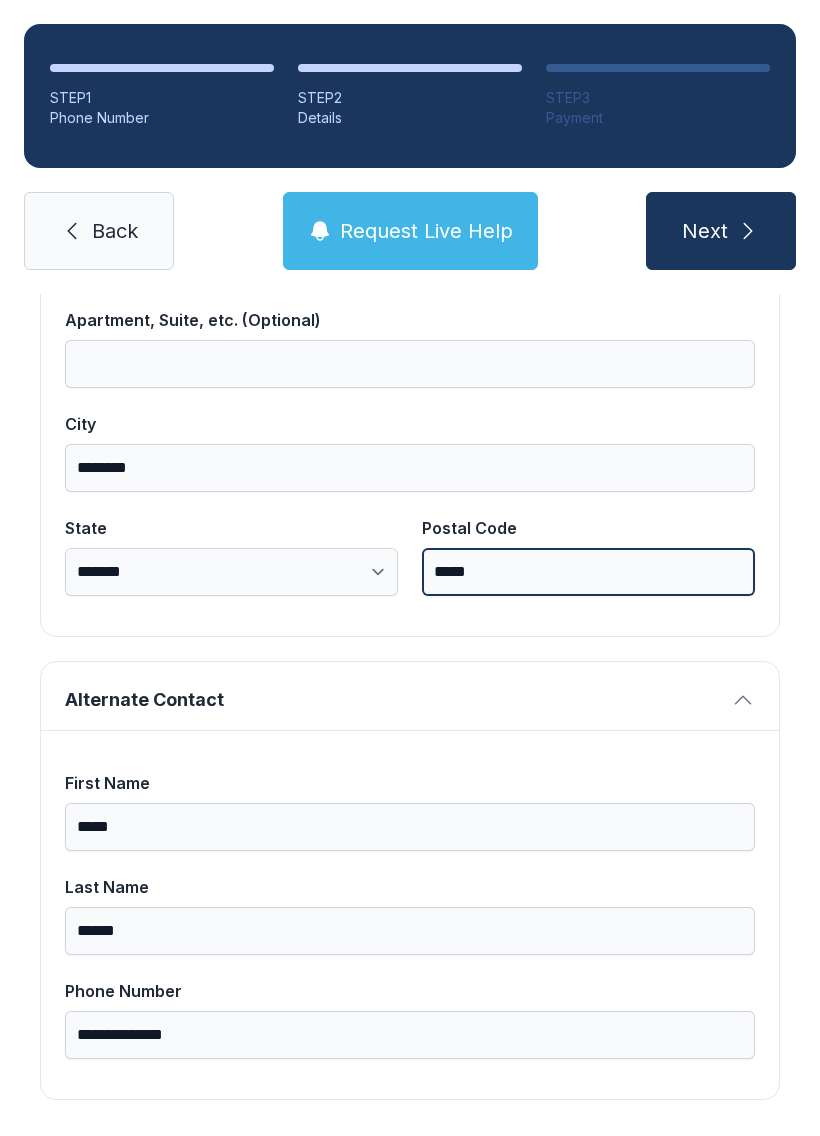 type on "*****" 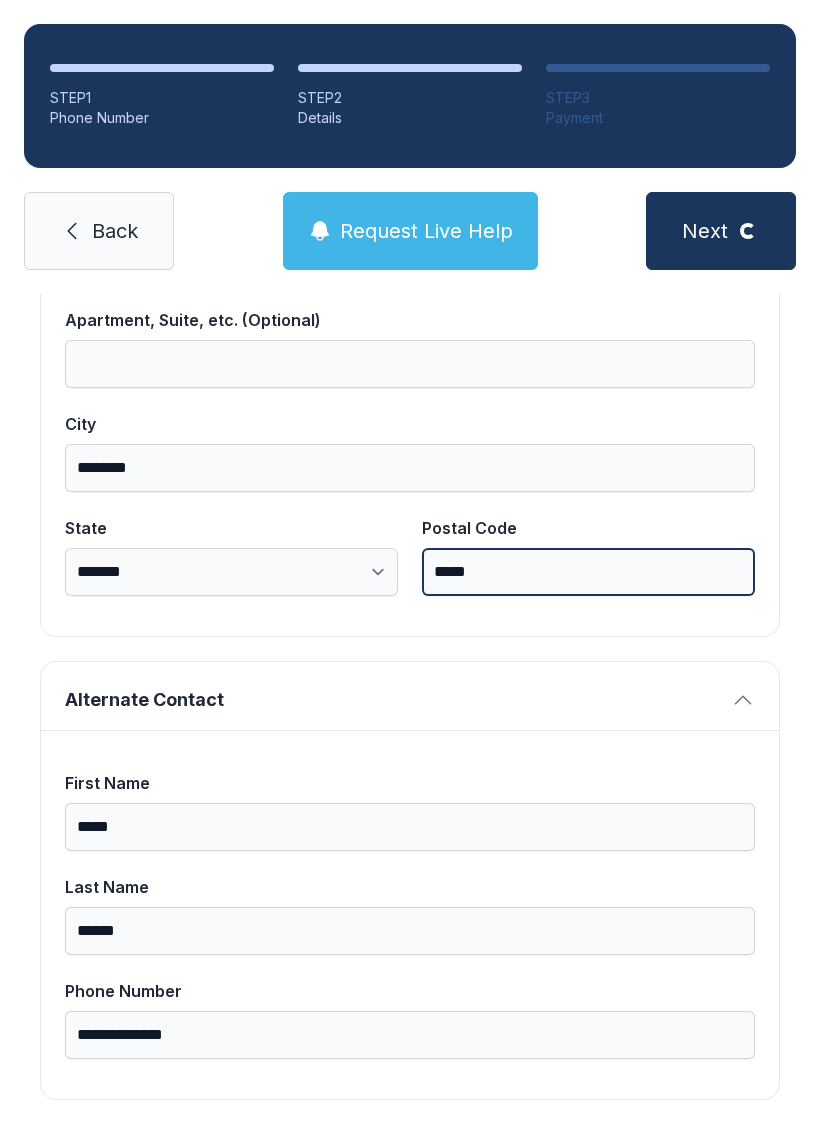 scroll, scrollTop: 228, scrollLeft: 0, axis: vertical 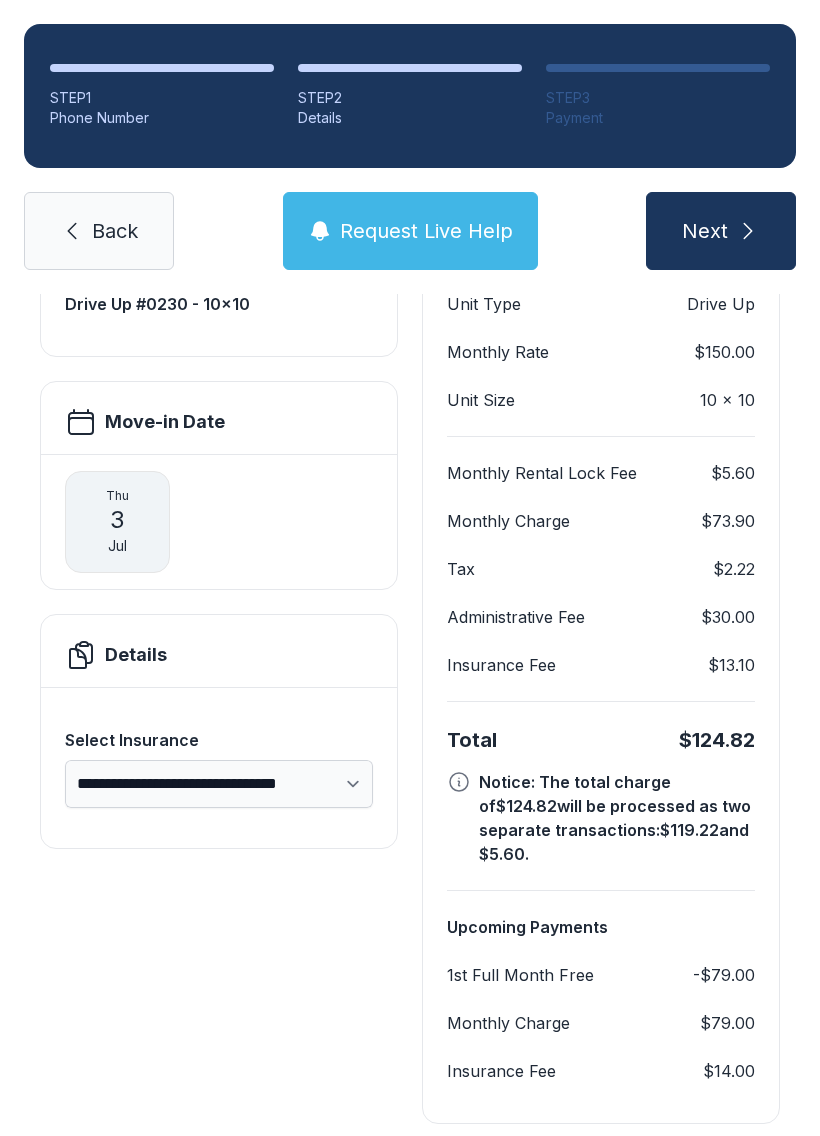click on "Next" at bounding box center (705, 231) 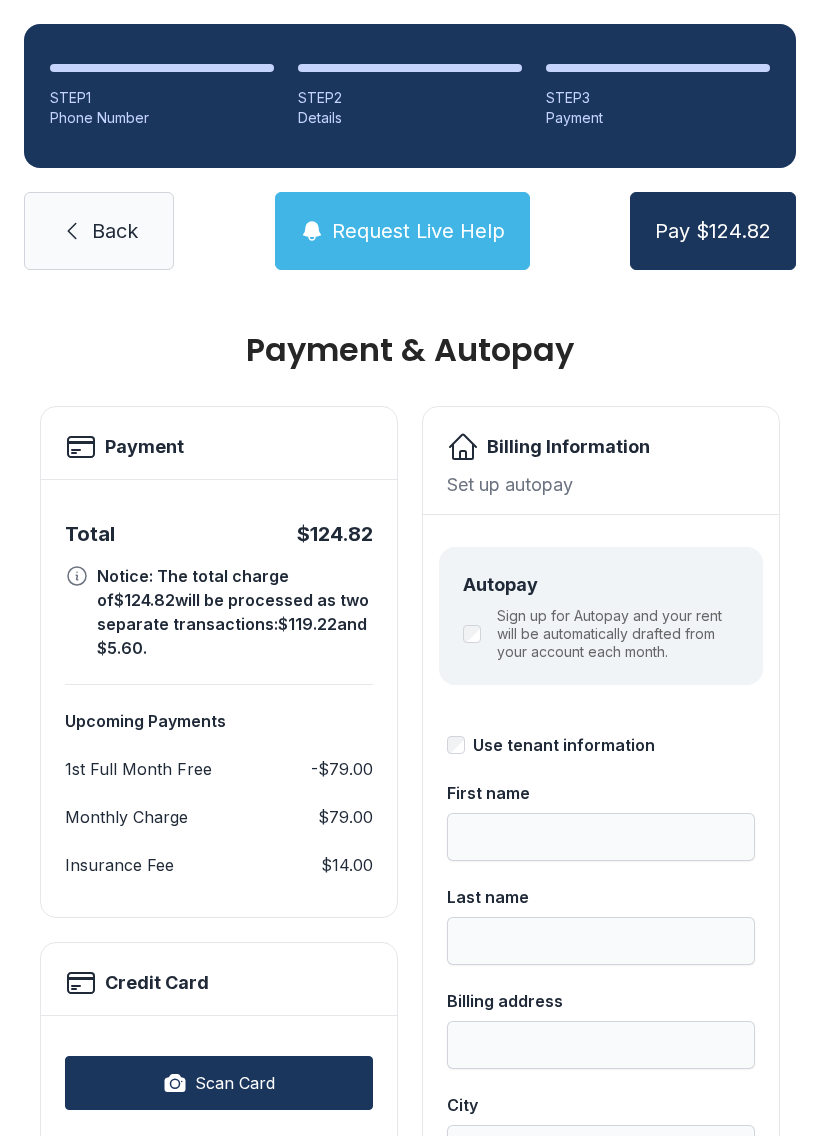 click on "Scan Card" at bounding box center (219, 1083) 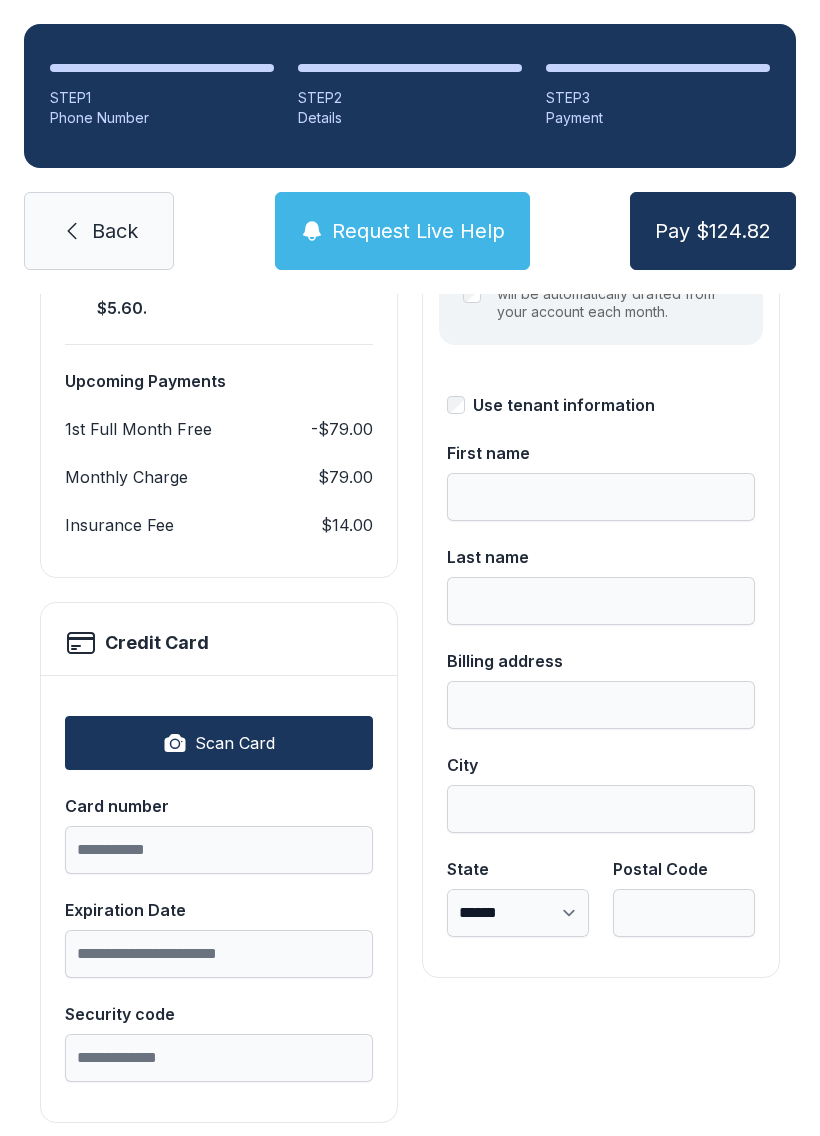 scroll, scrollTop: 339, scrollLeft: 0, axis: vertical 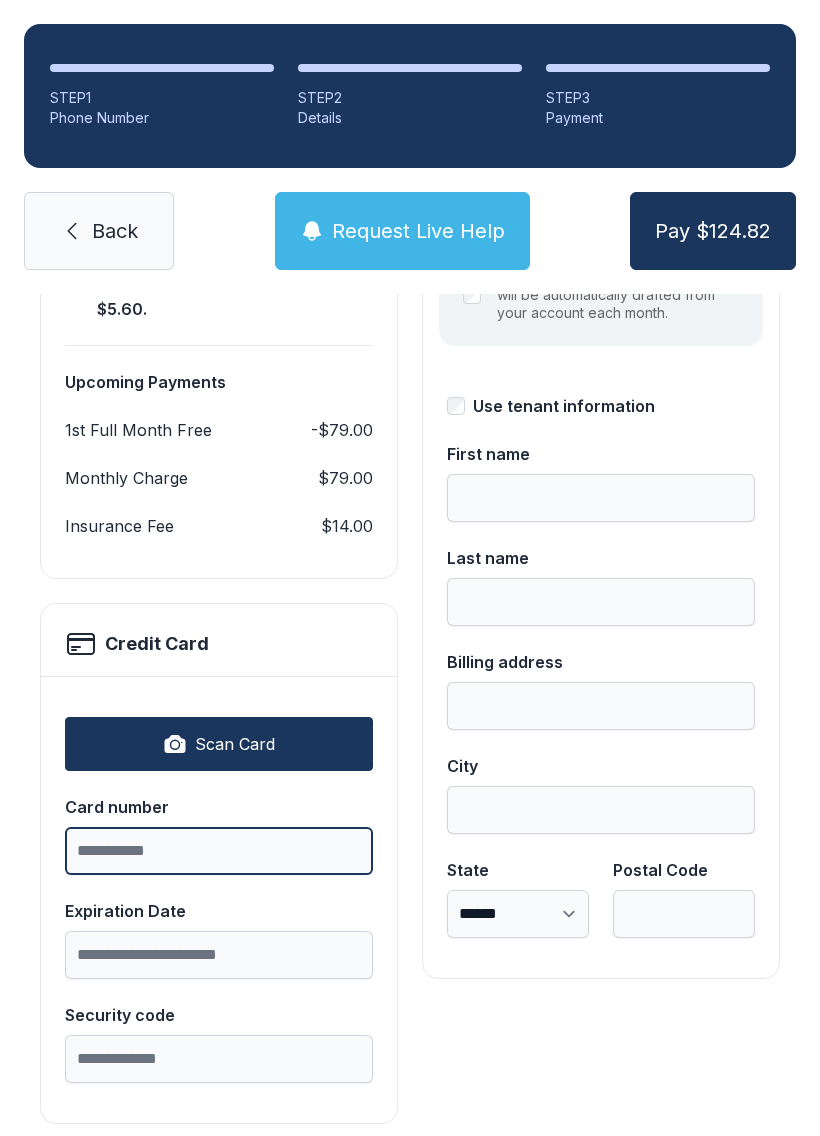click on "Card number" at bounding box center [219, 851] 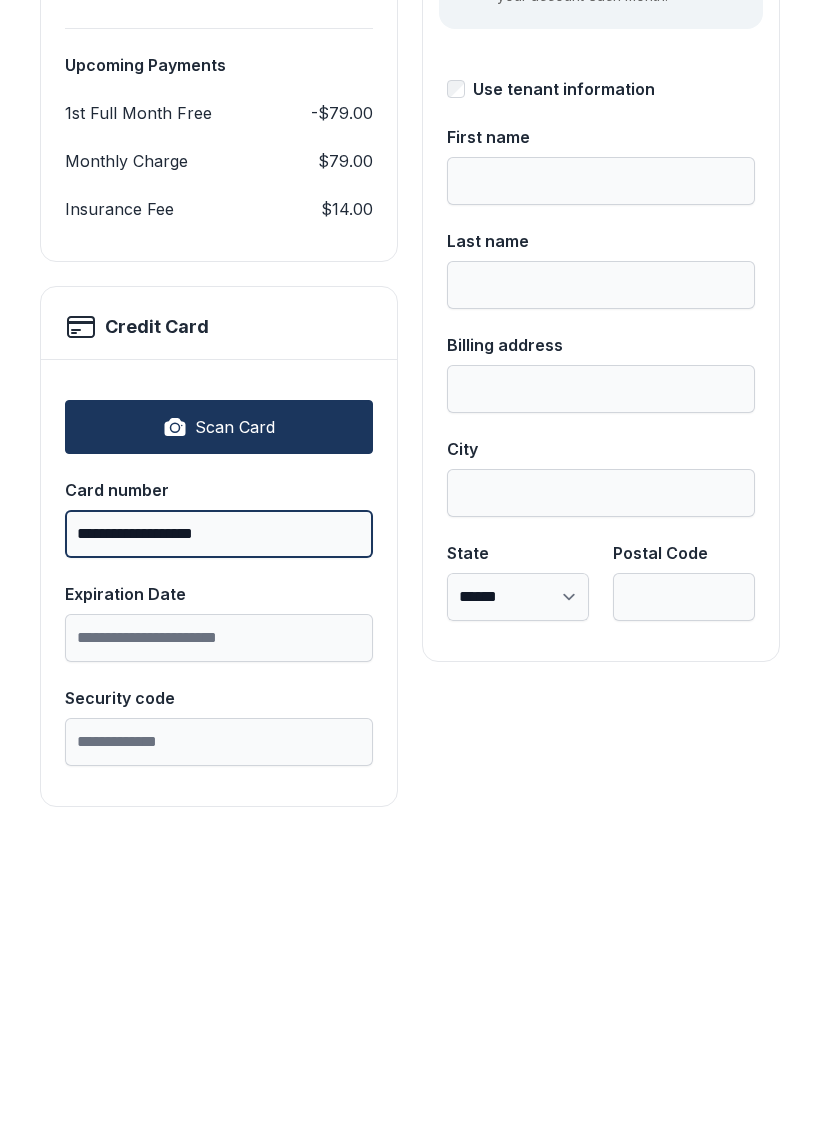 type on "**********" 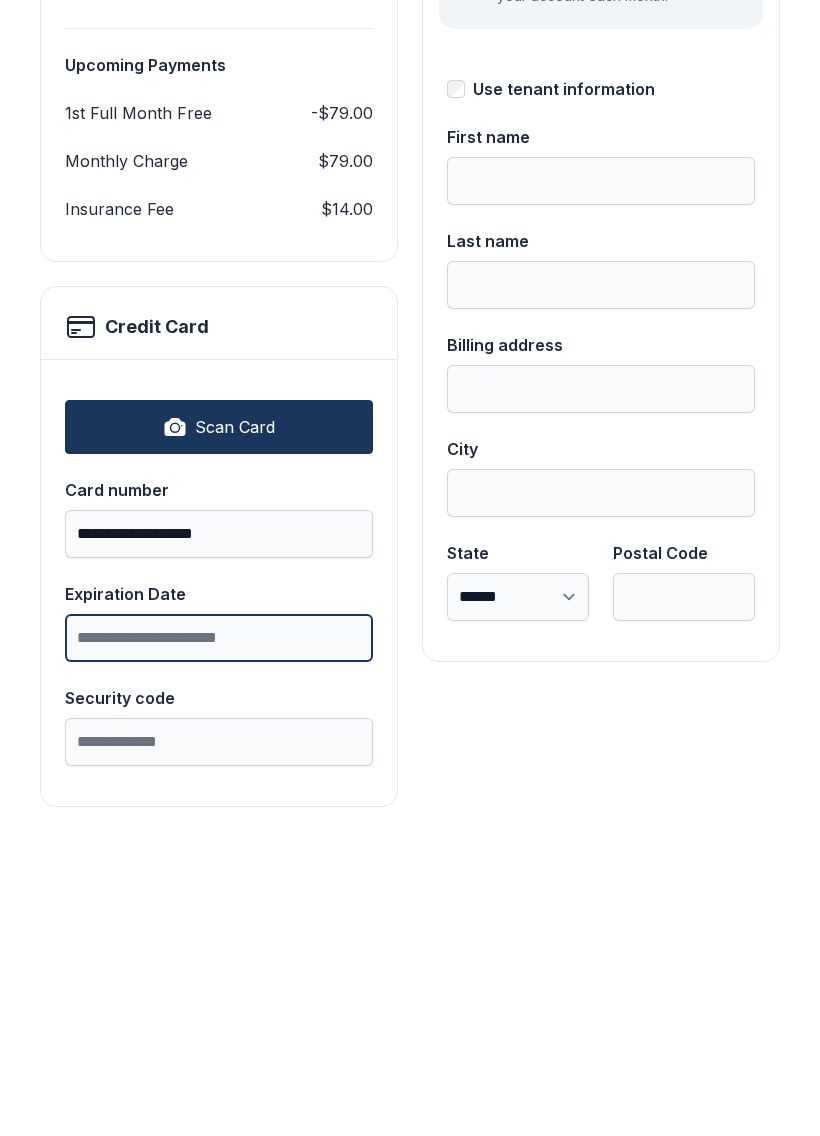 click on "Expiration Date" at bounding box center (219, 955) 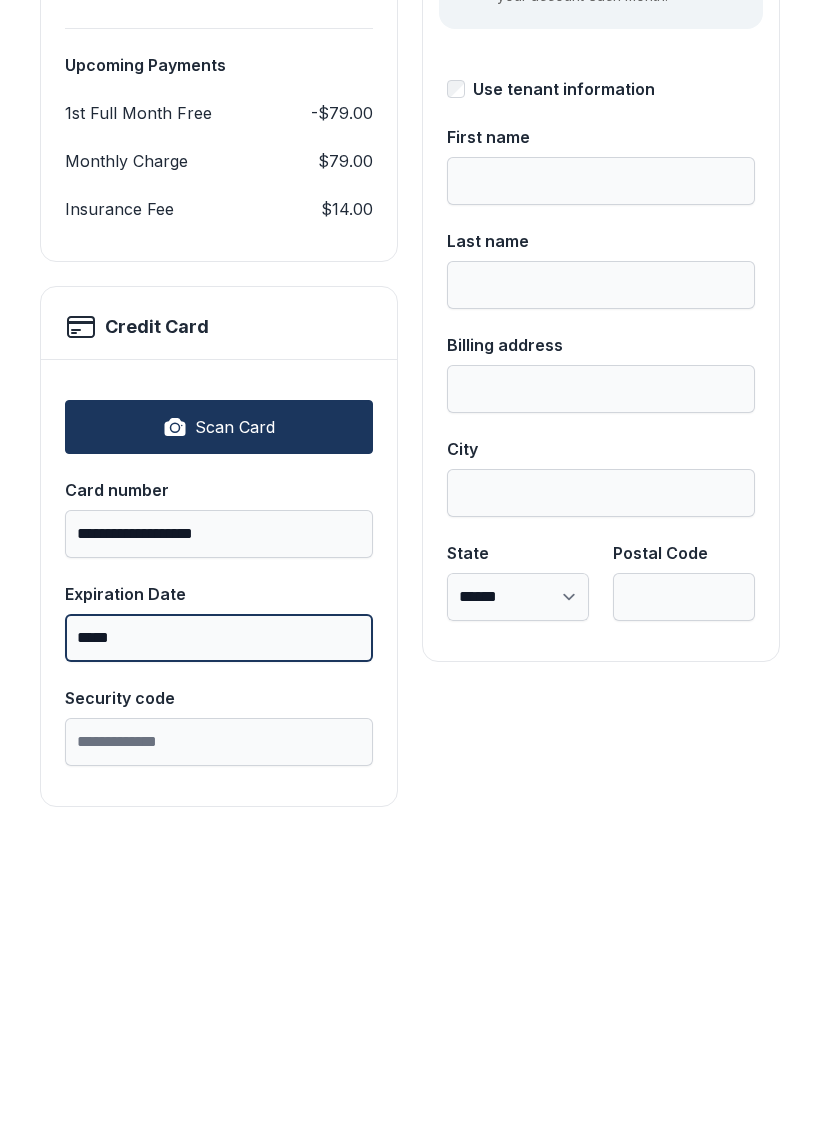 type on "*****" 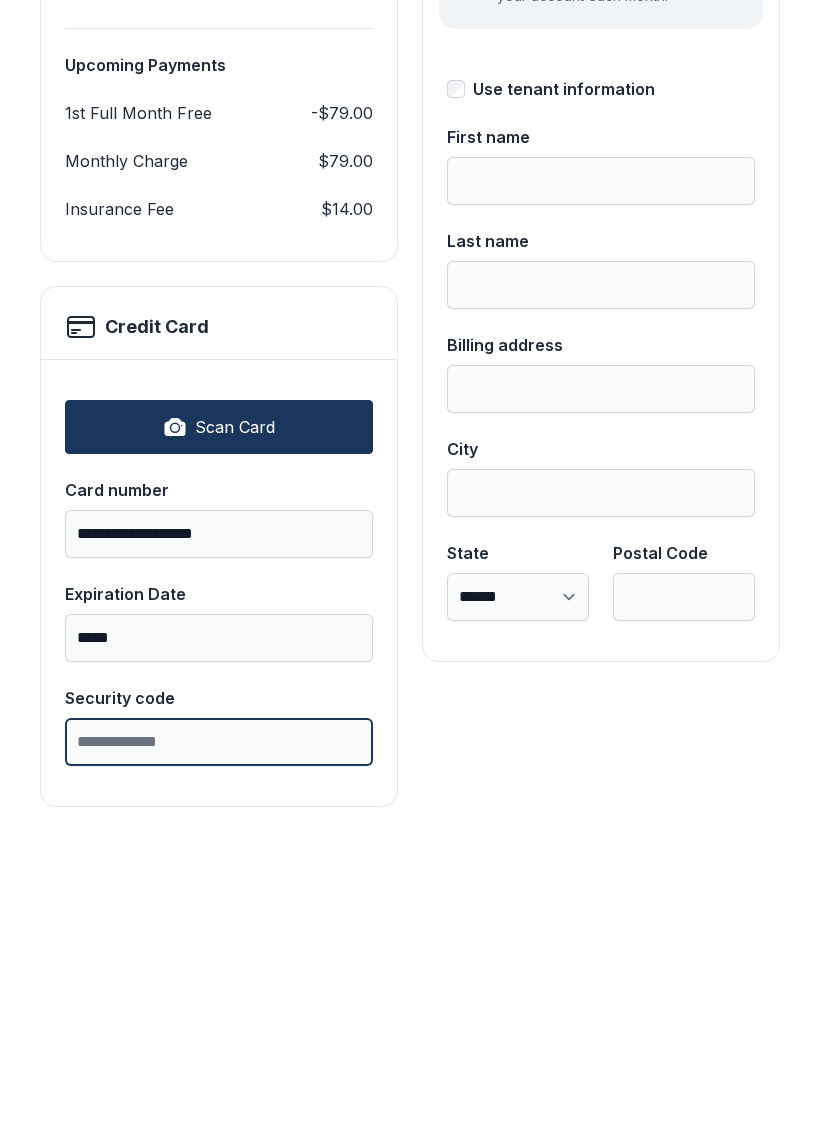 click on "Security code" at bounding box center (219, 1059) 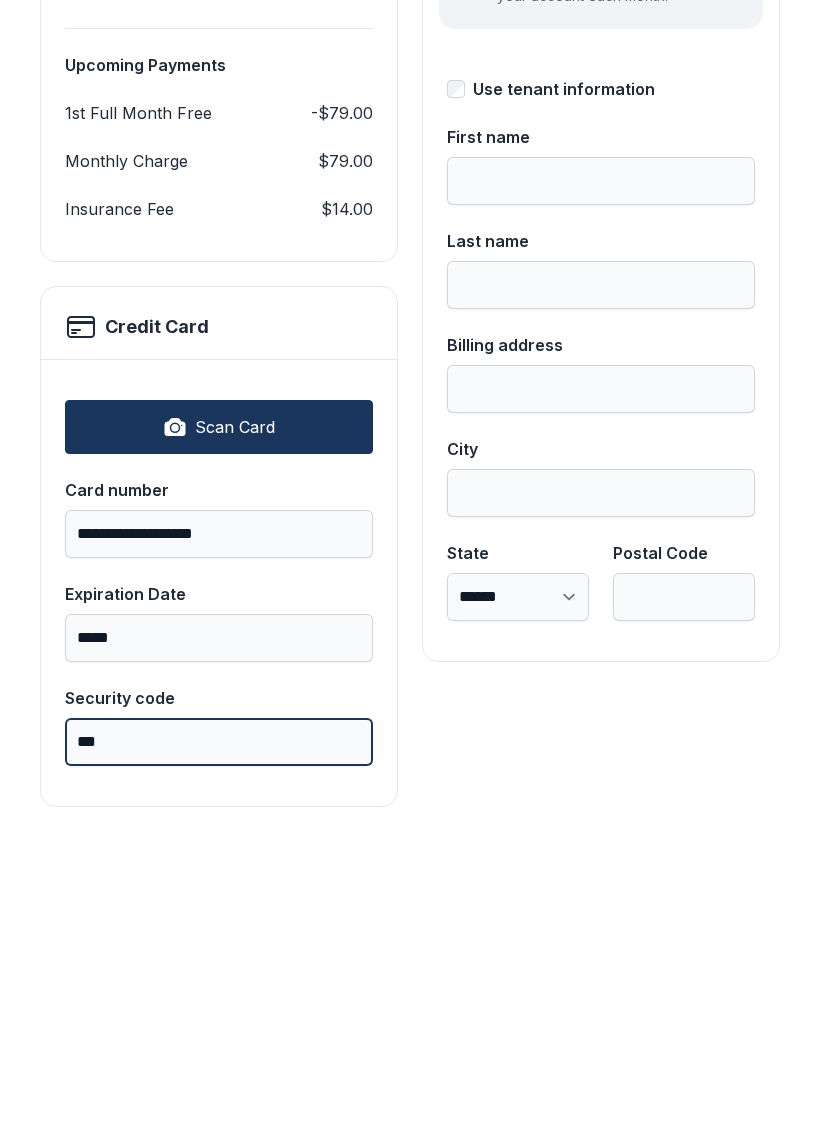 type on "***" 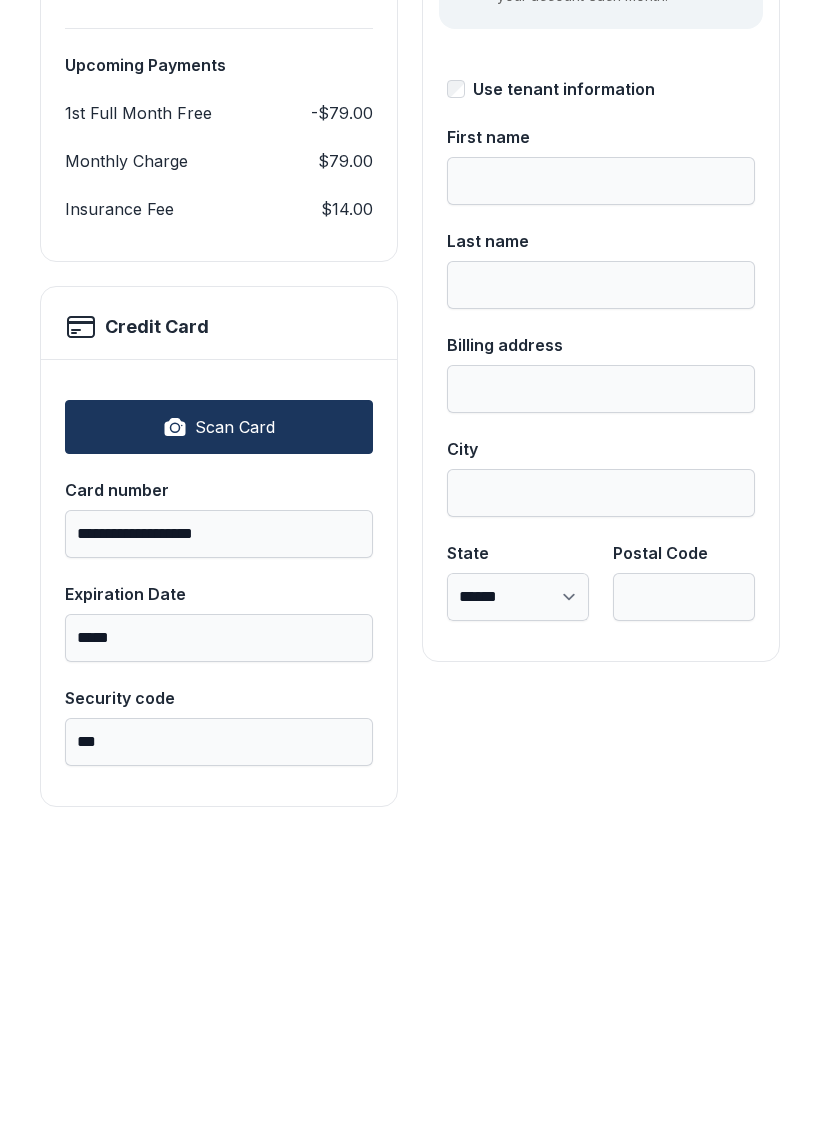 click on "First name" at bounding box center [601, 498] 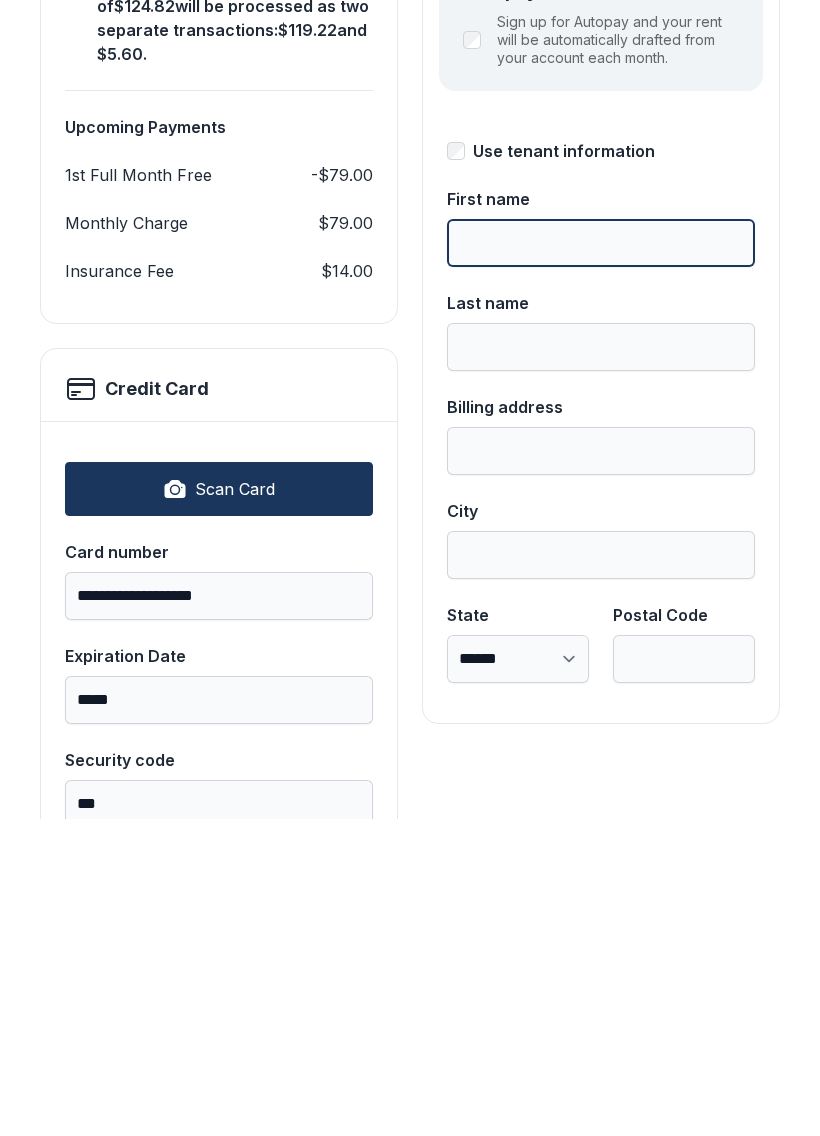 scroll, scrollTop: 285, scrollLeft: 0, axis: vertical 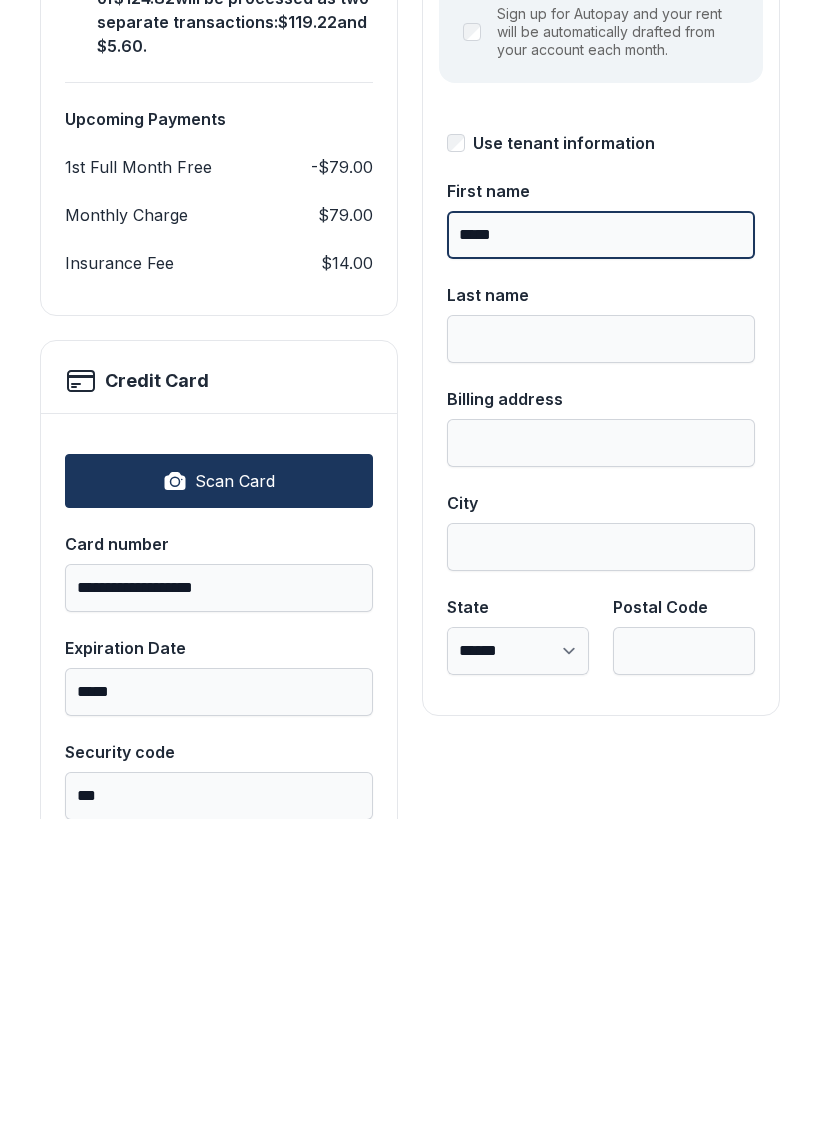 type on "*****" 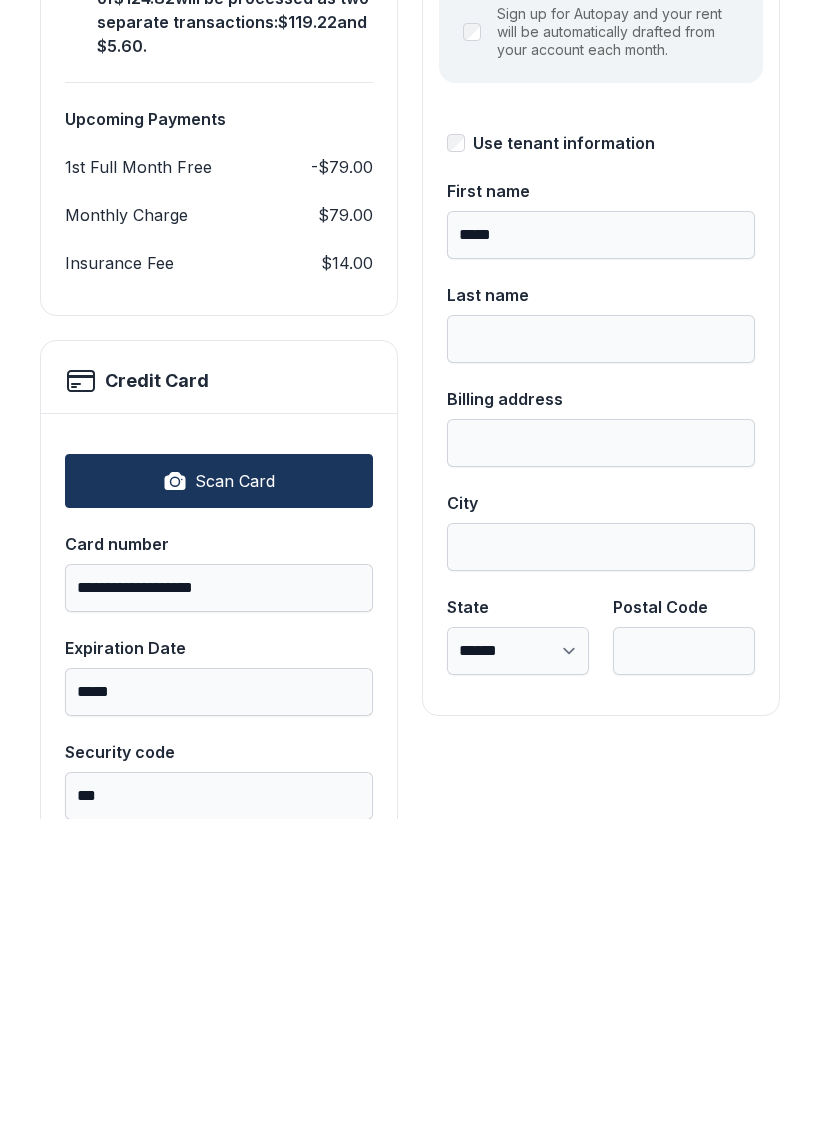 click on "Last name" at bounding box center (601, 656) 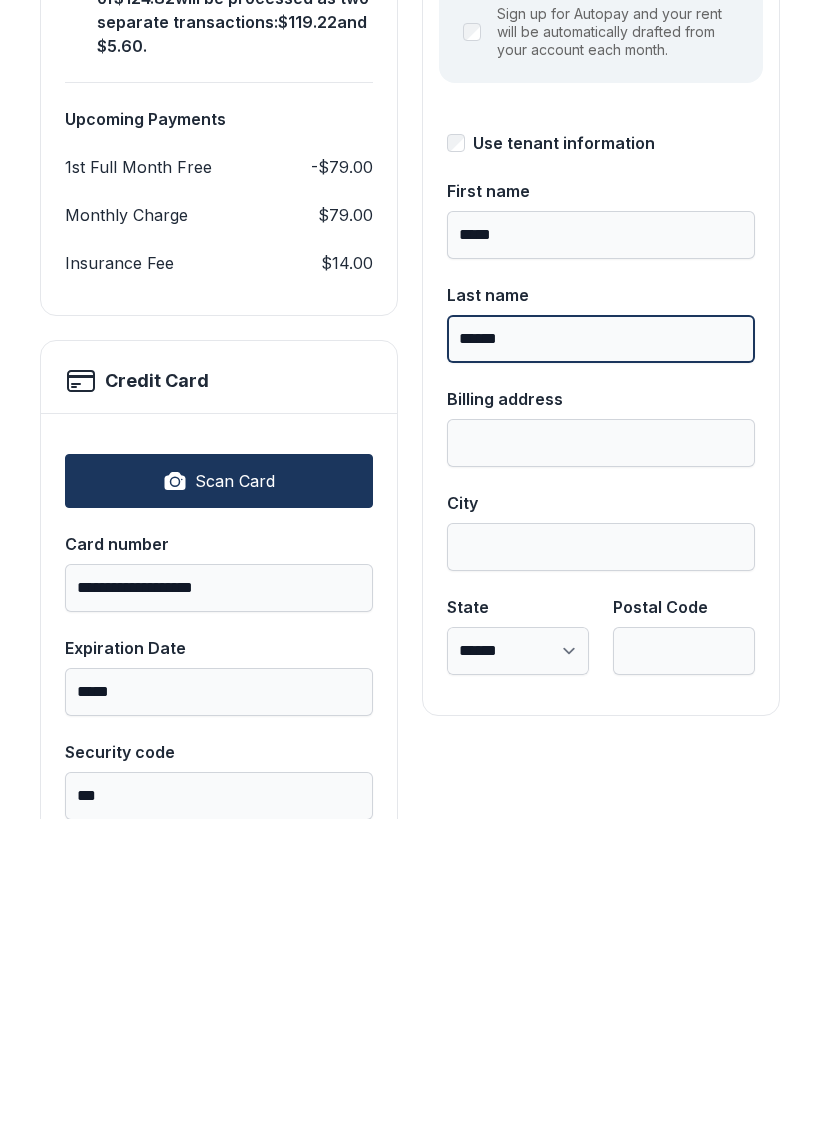 type on "******" 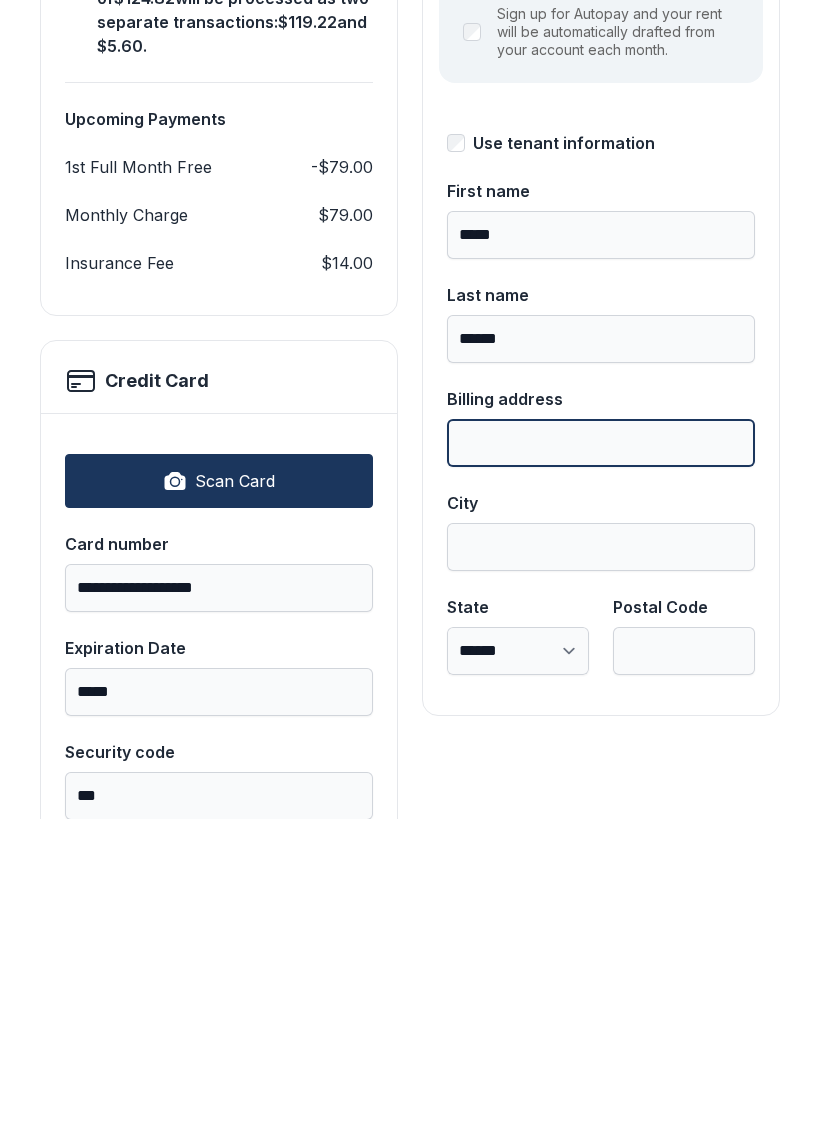 click on "Billing address" at bounding box center [601, 760] 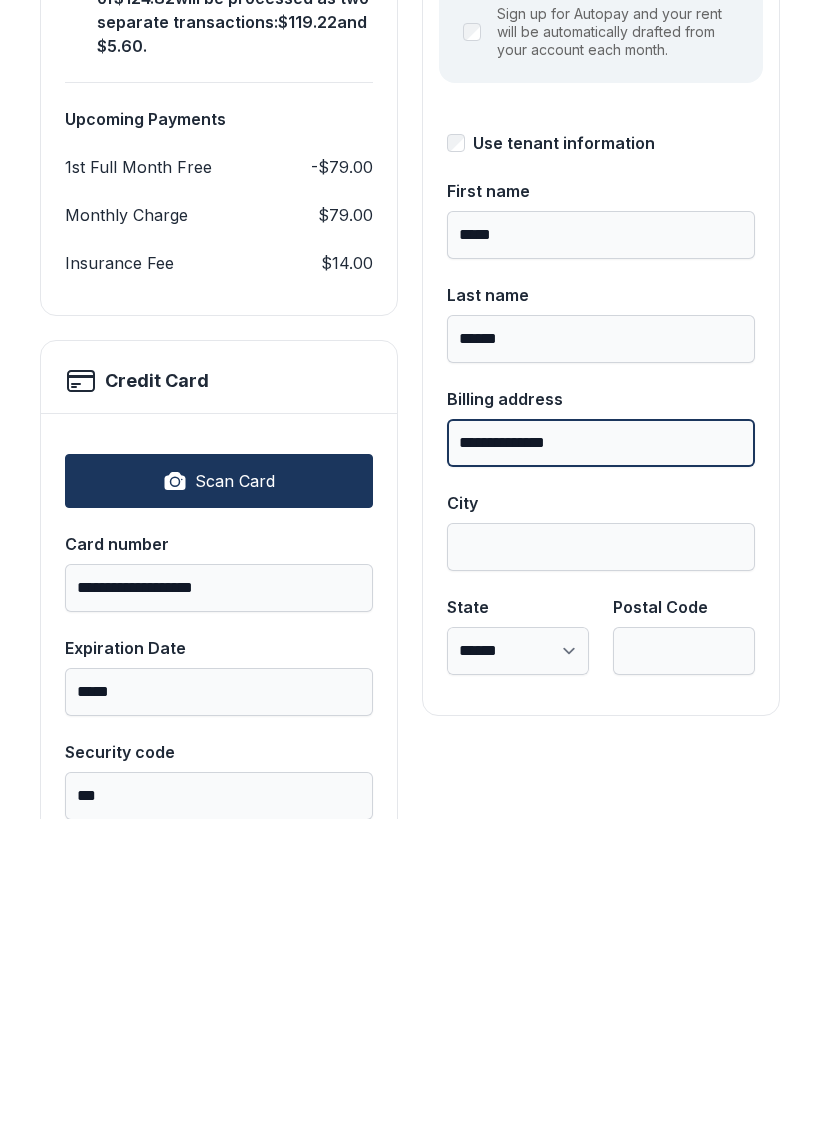 type on "**********" 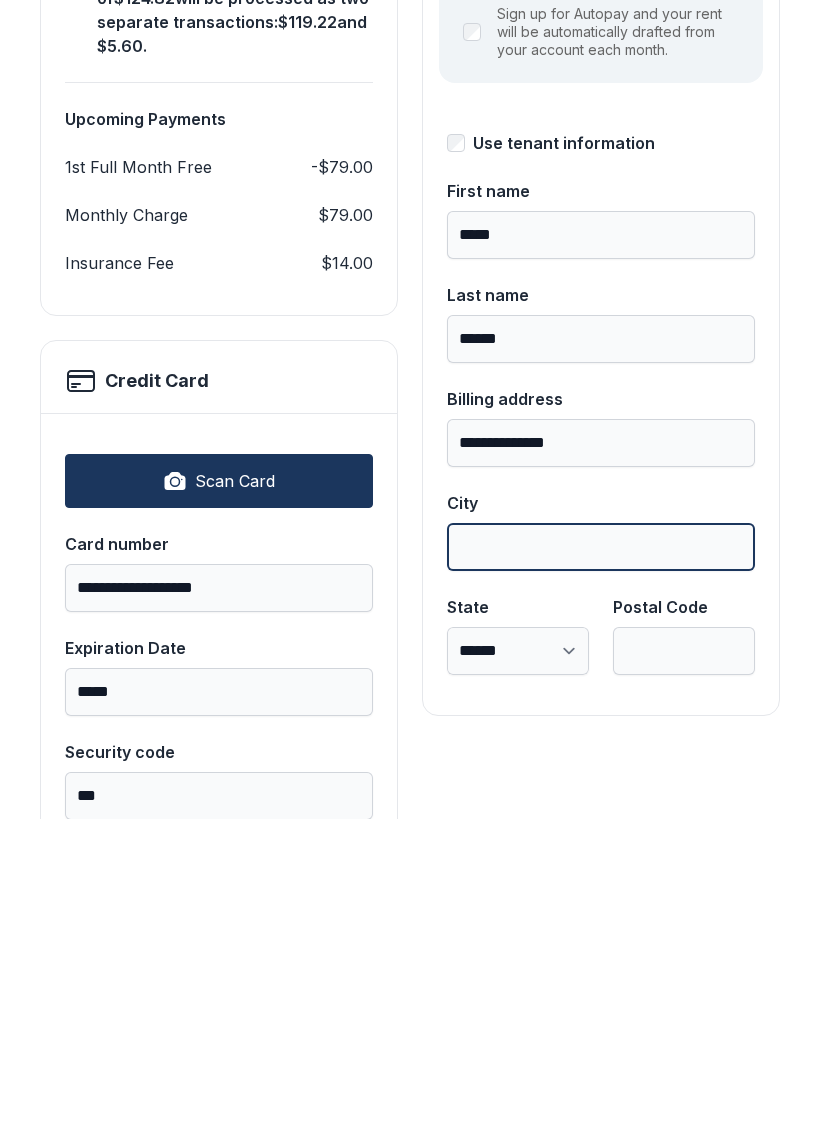click on "City" at bounding box center (601, 864) 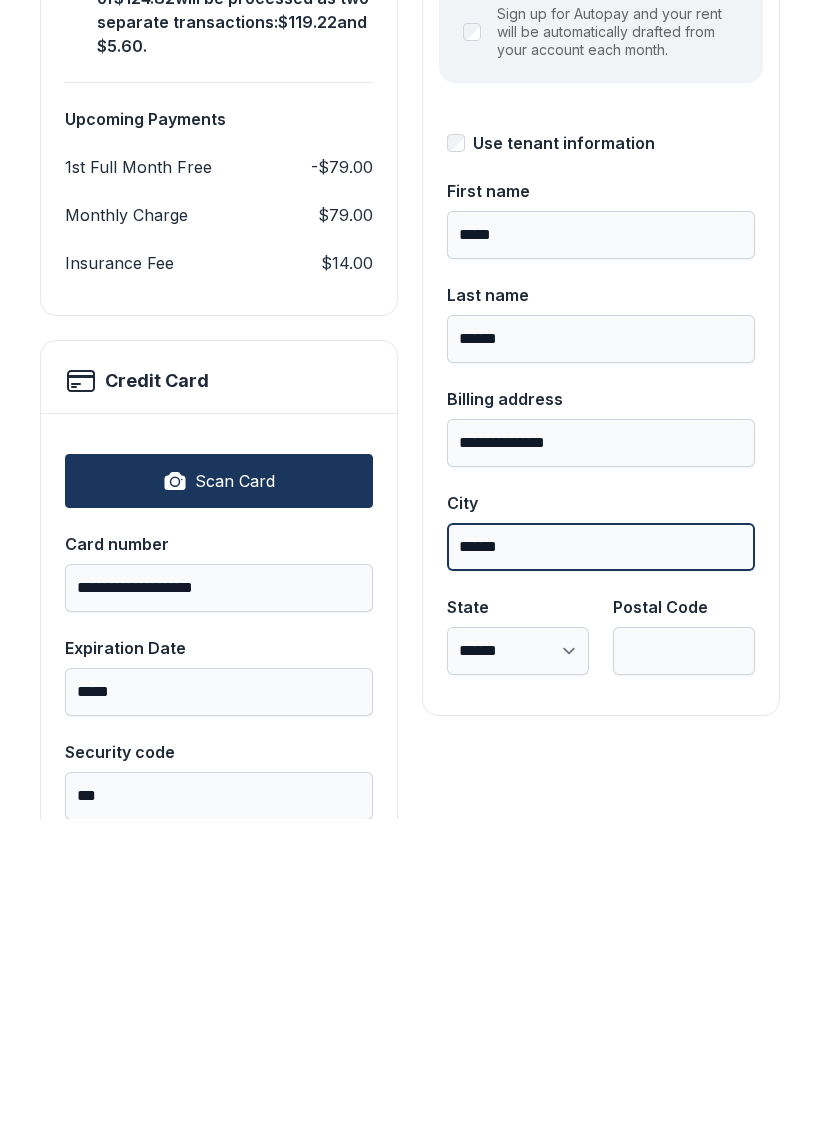 type on "******" 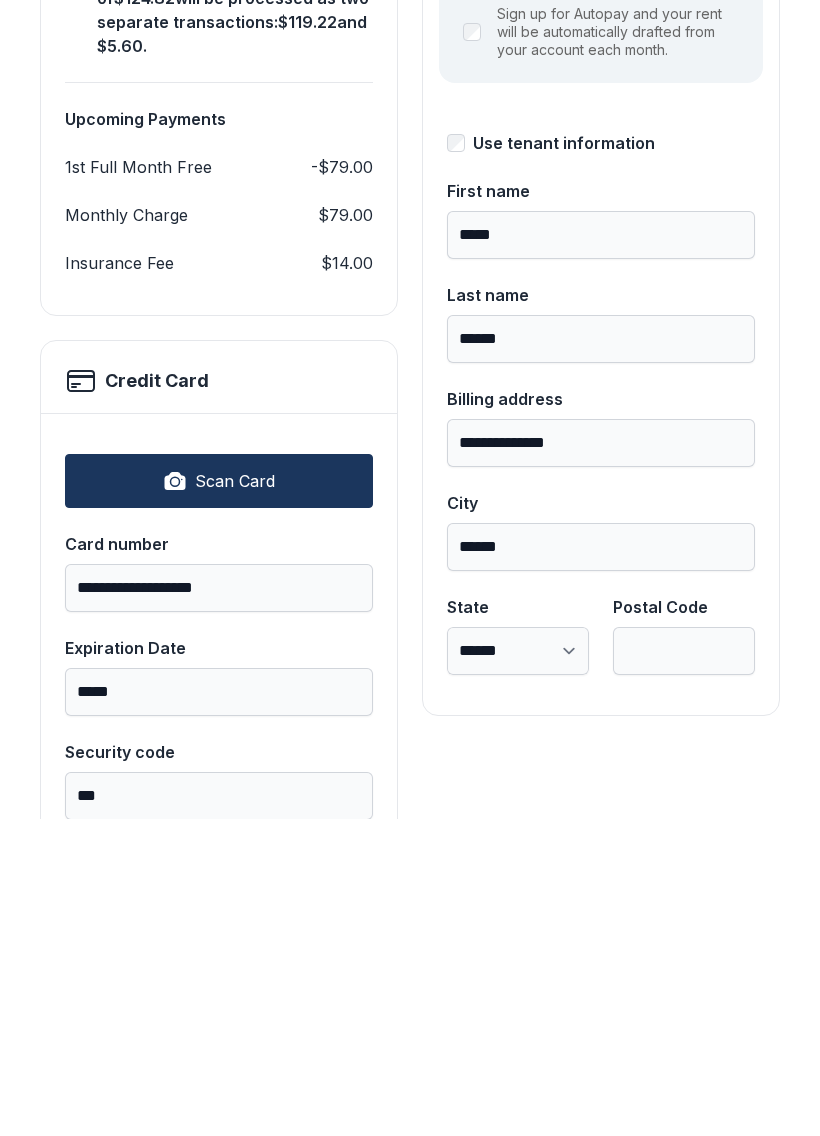 click on "**********" at bounding box center [518, 968] 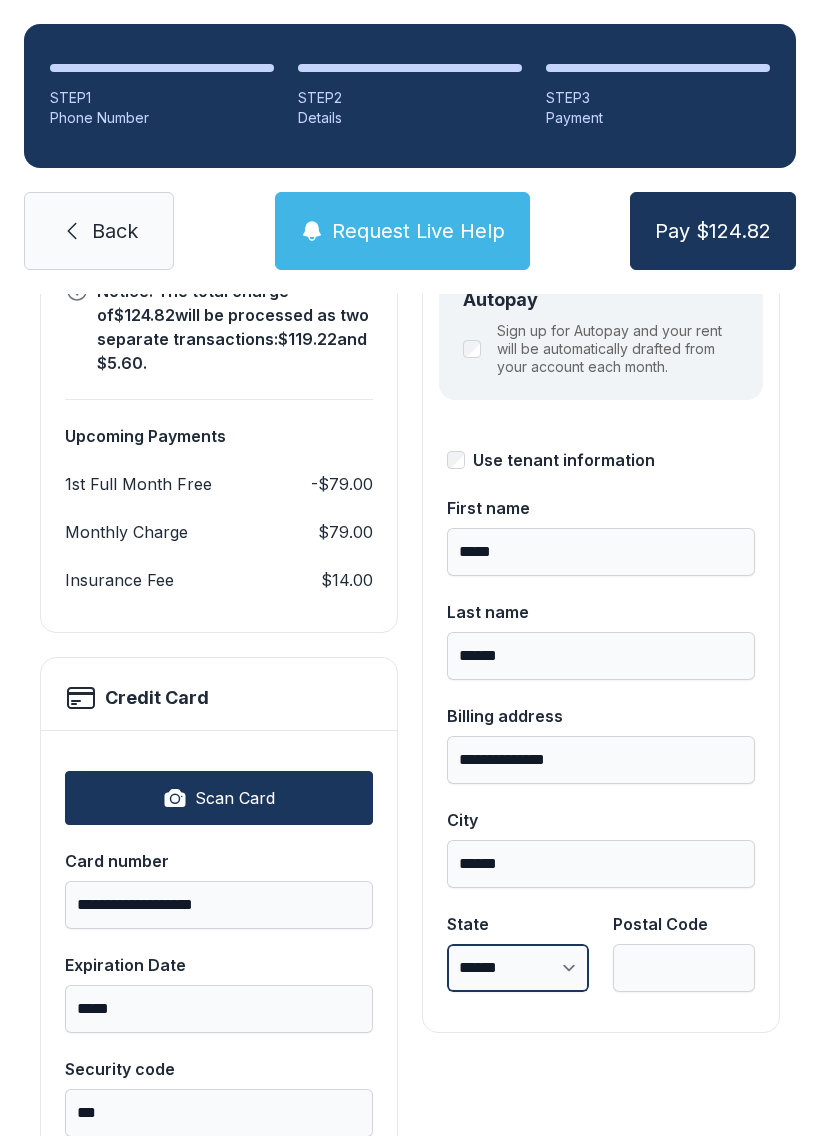 select on "**" 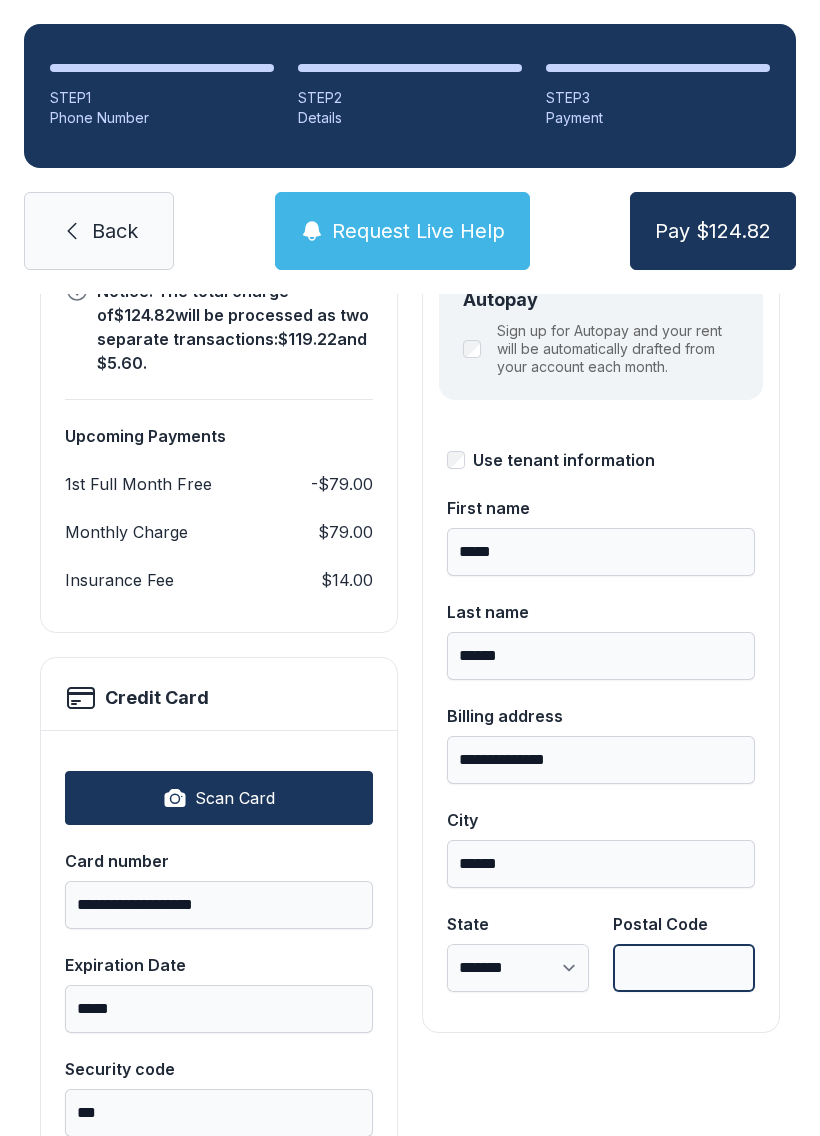 click on "Postal Code" at bounding box center (684, 968) 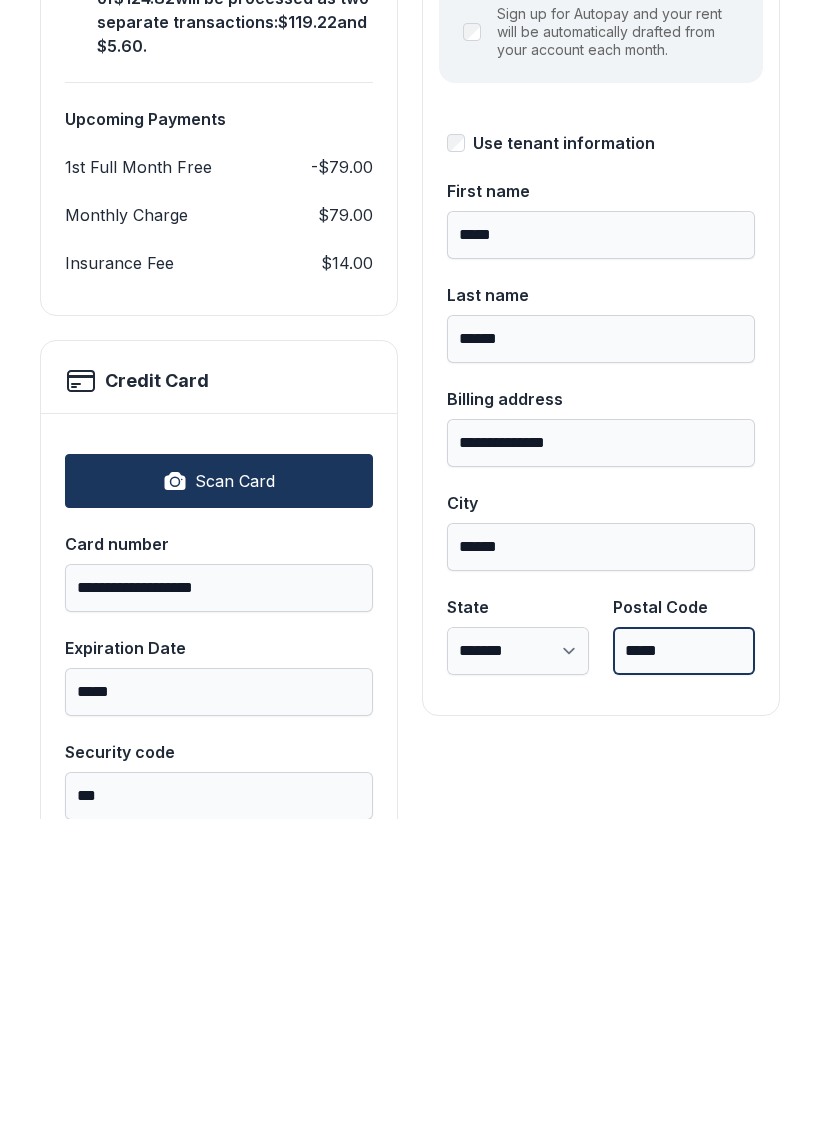 type on "*****" 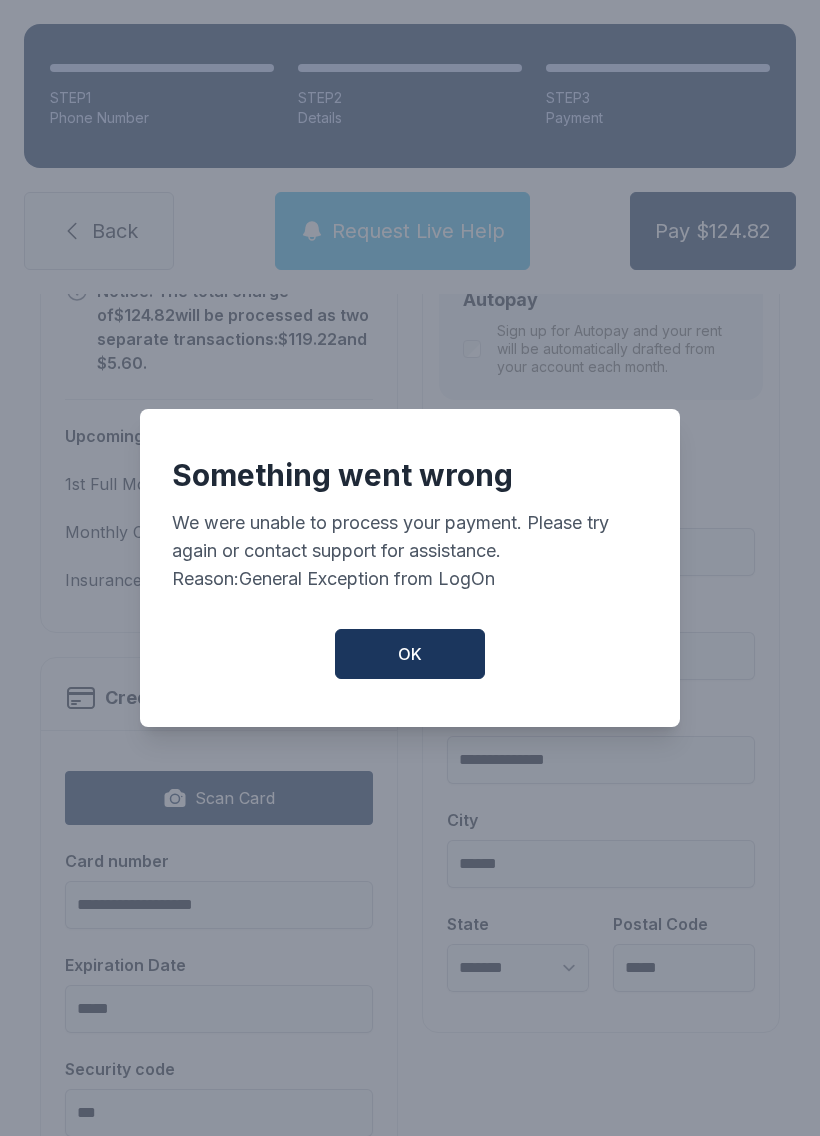 click on "OK" at bounding box center [410, 654] 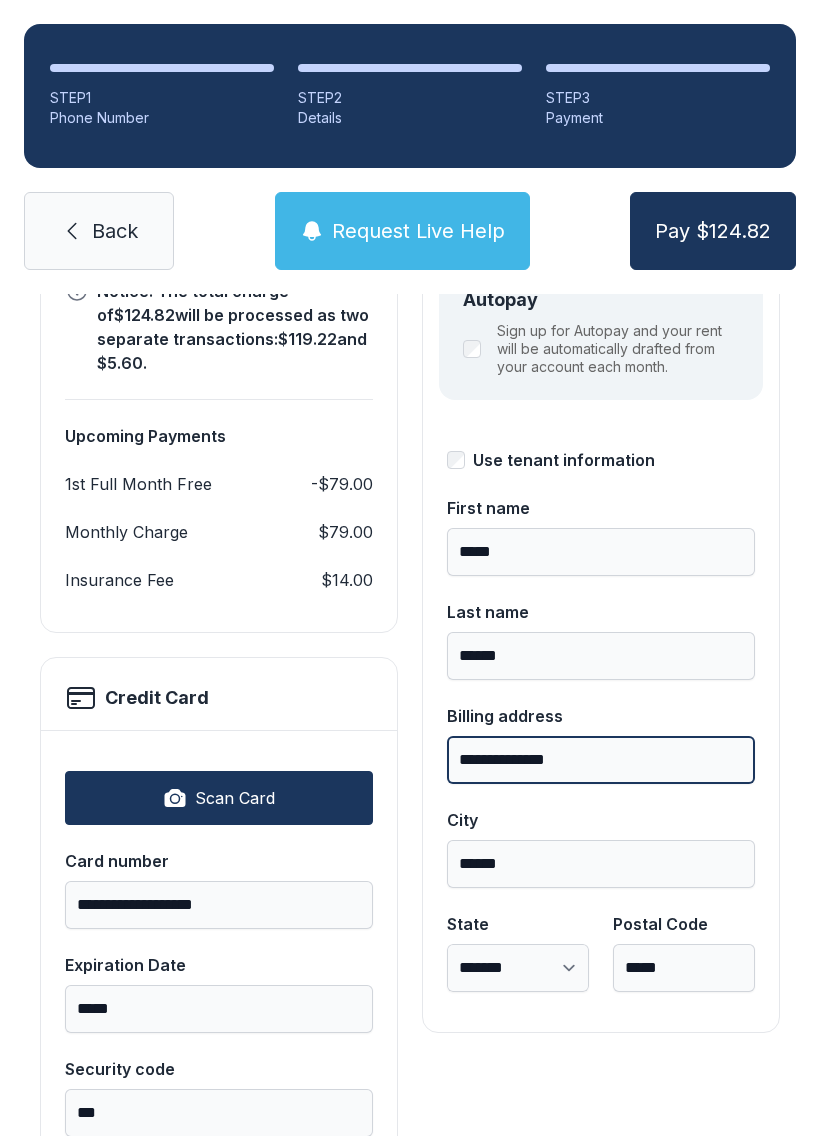 click on "**********" at bounding box center (601, 760) 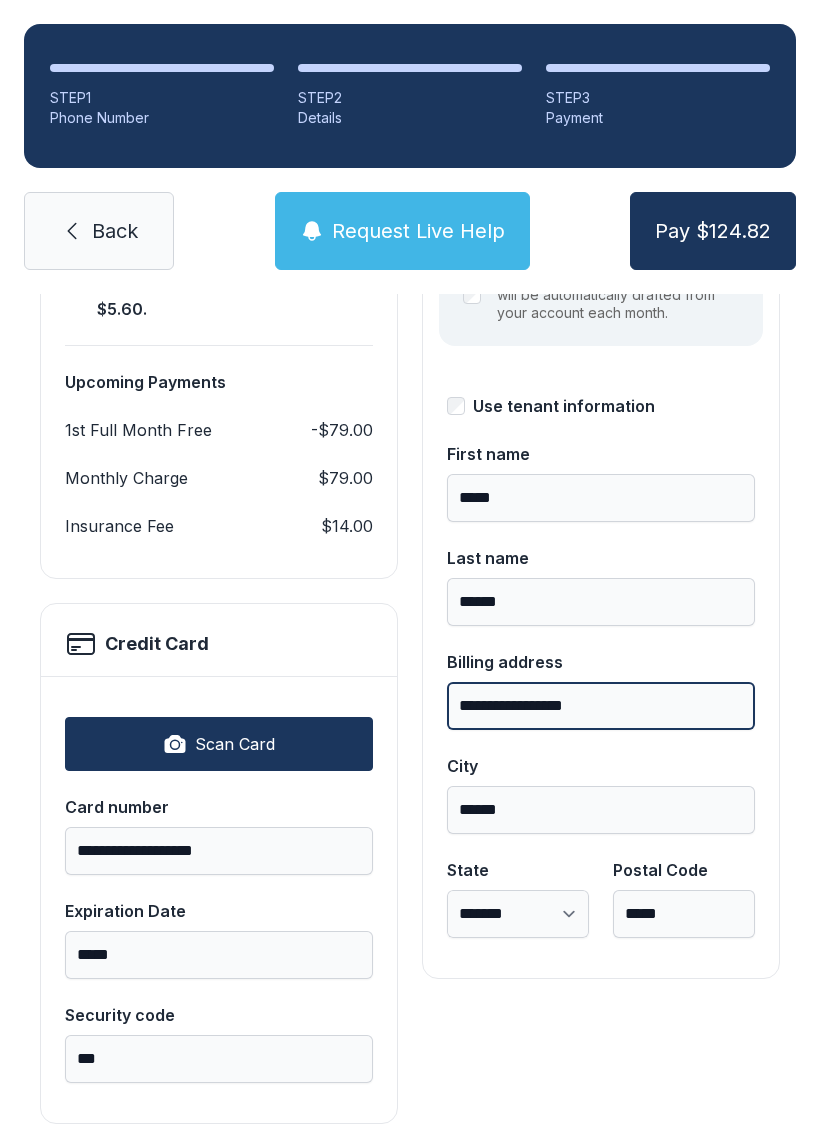 scroll, scrollTop: 339, scrollLeft: 0, axis: vertical 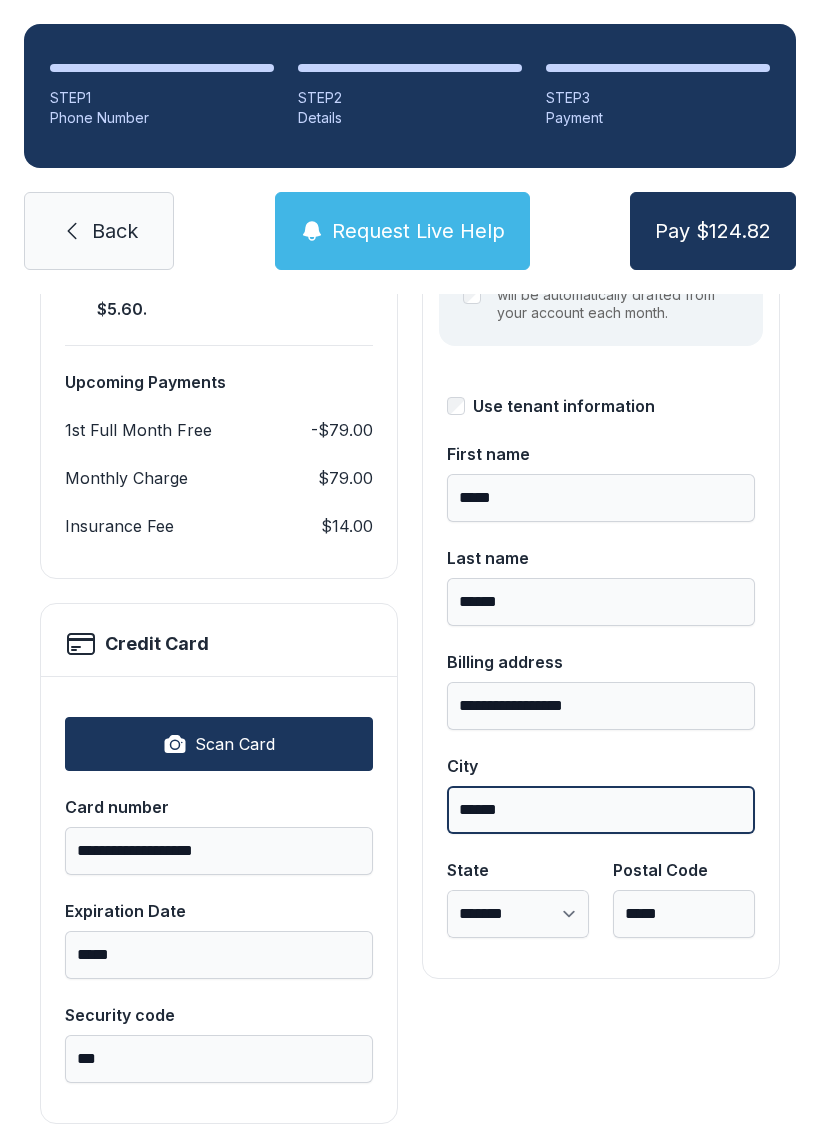 click on "******" at bounding box center [601, 810] 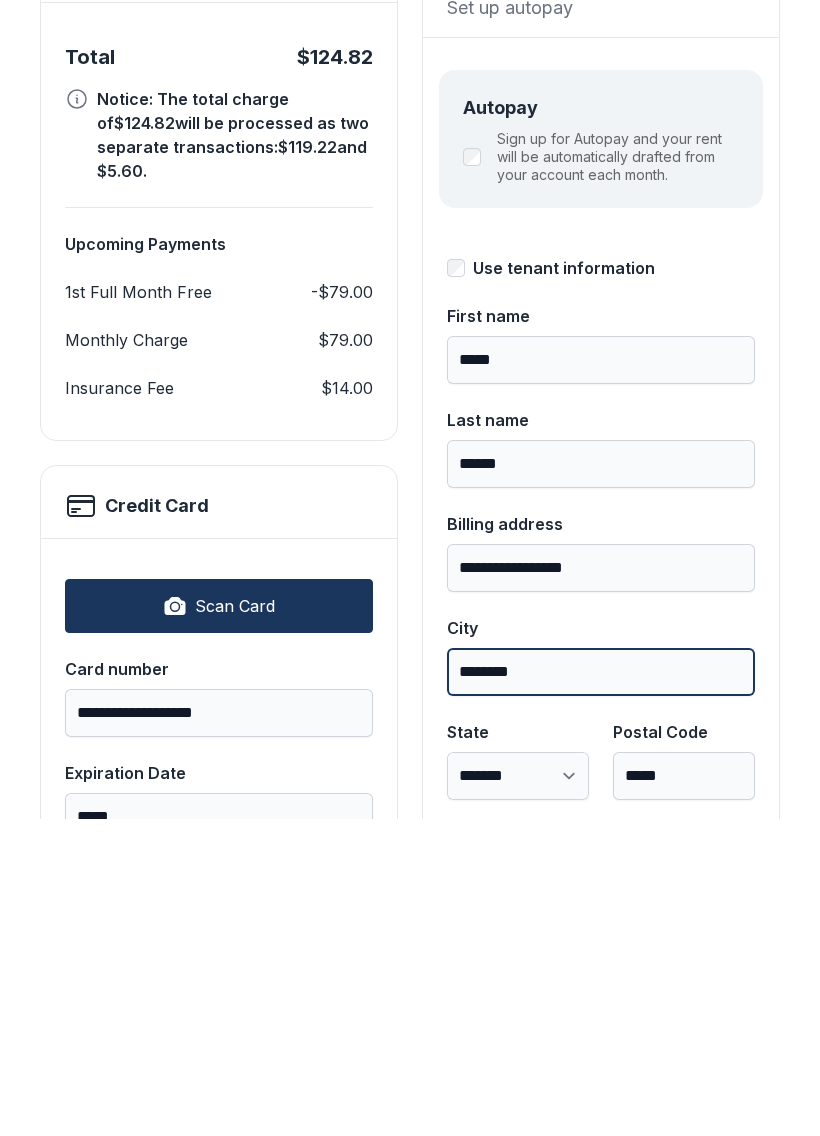 scroll, scrollTop: 173, scrollLeft: 0, axis: vertical 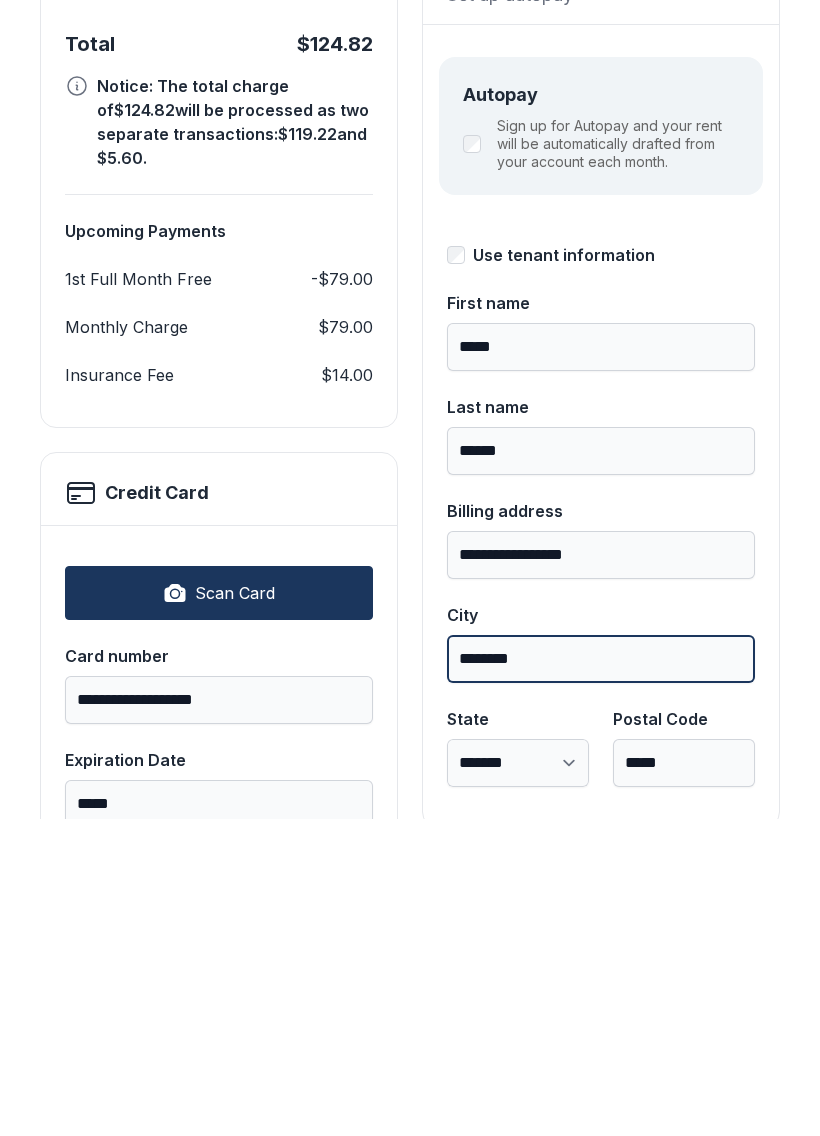 type on "********" 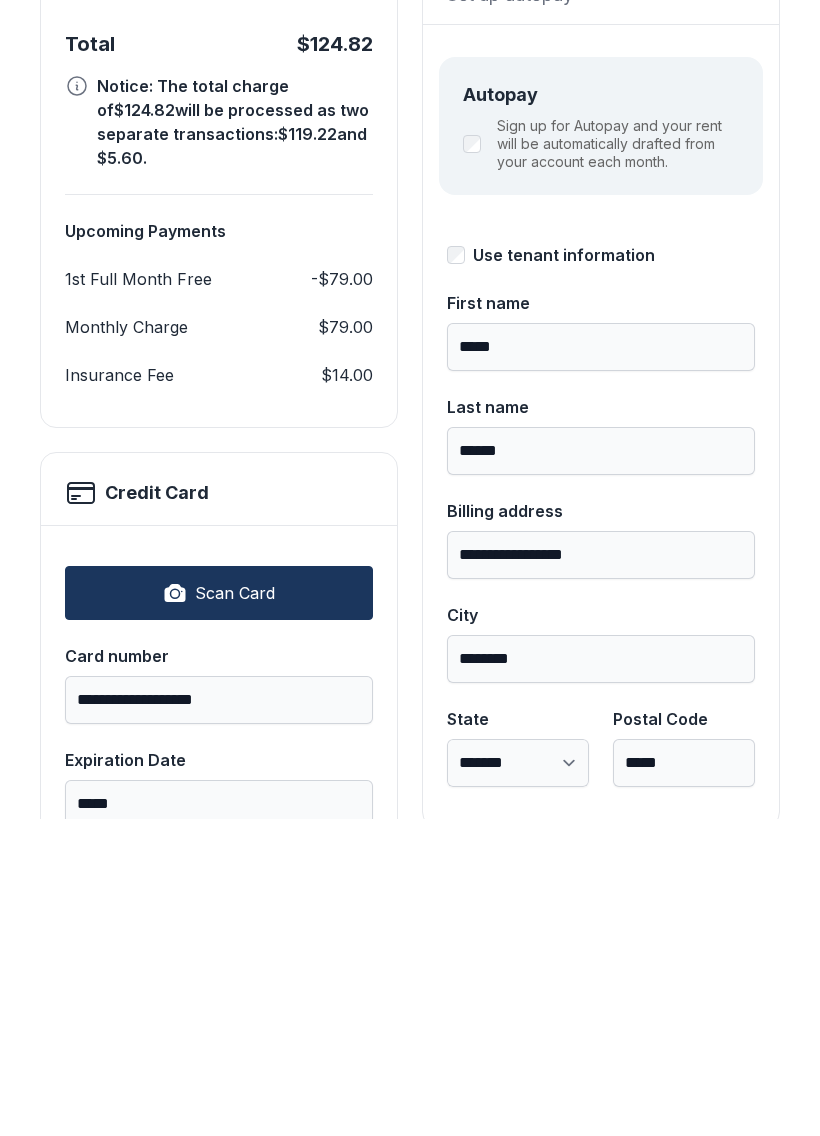 click on "**********" at bounding box center (518, 1080) 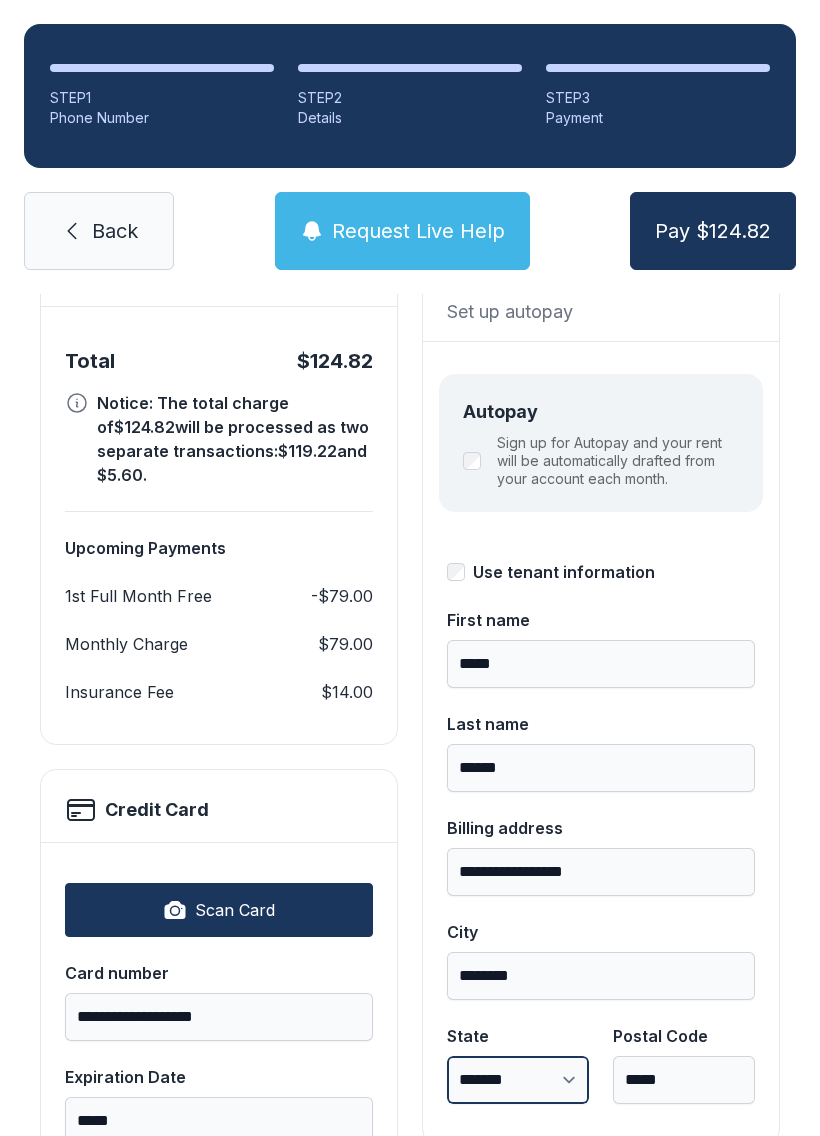 select on "**" 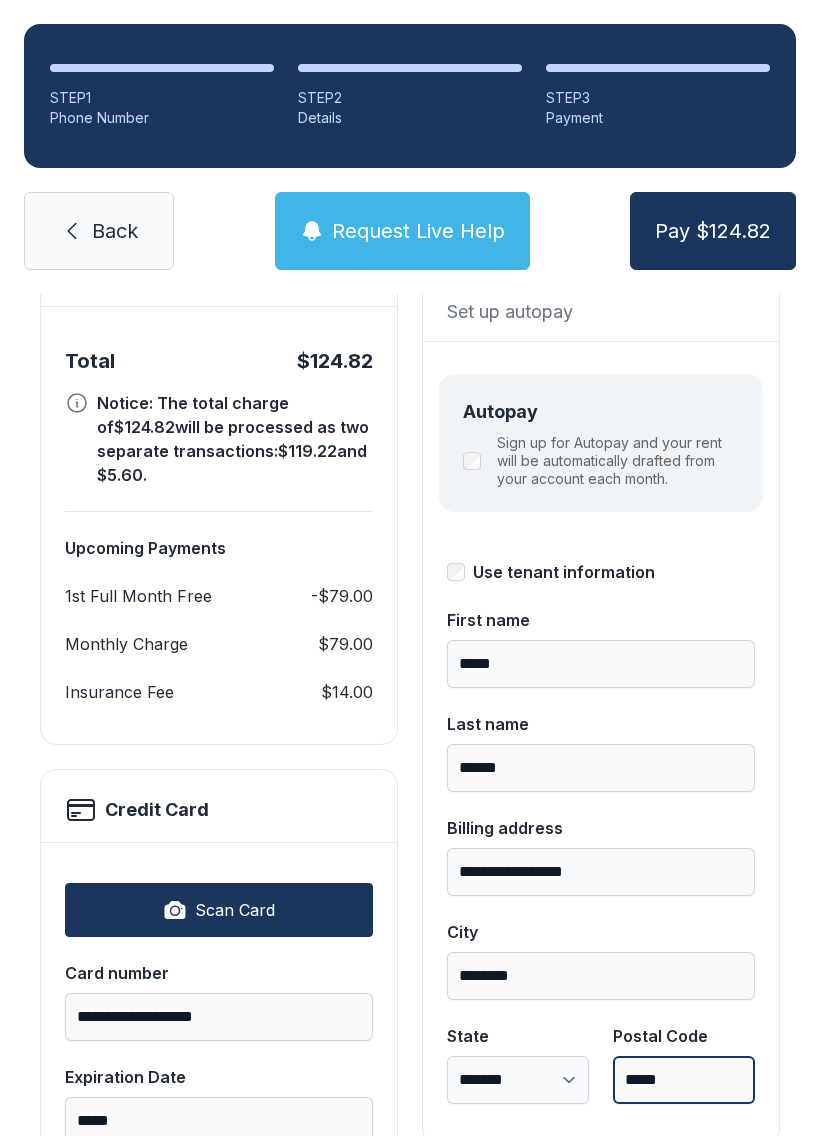 click on "*****" at bounding box center (684, 1080) 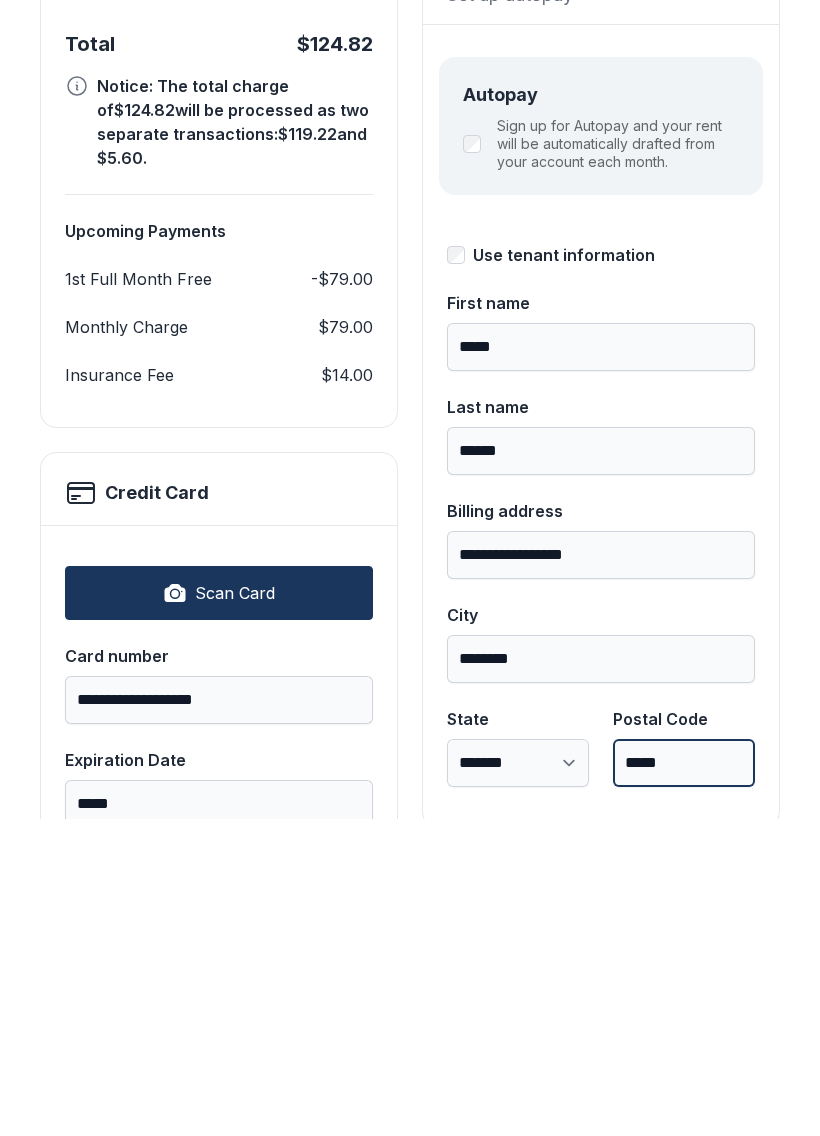 type on "*****" 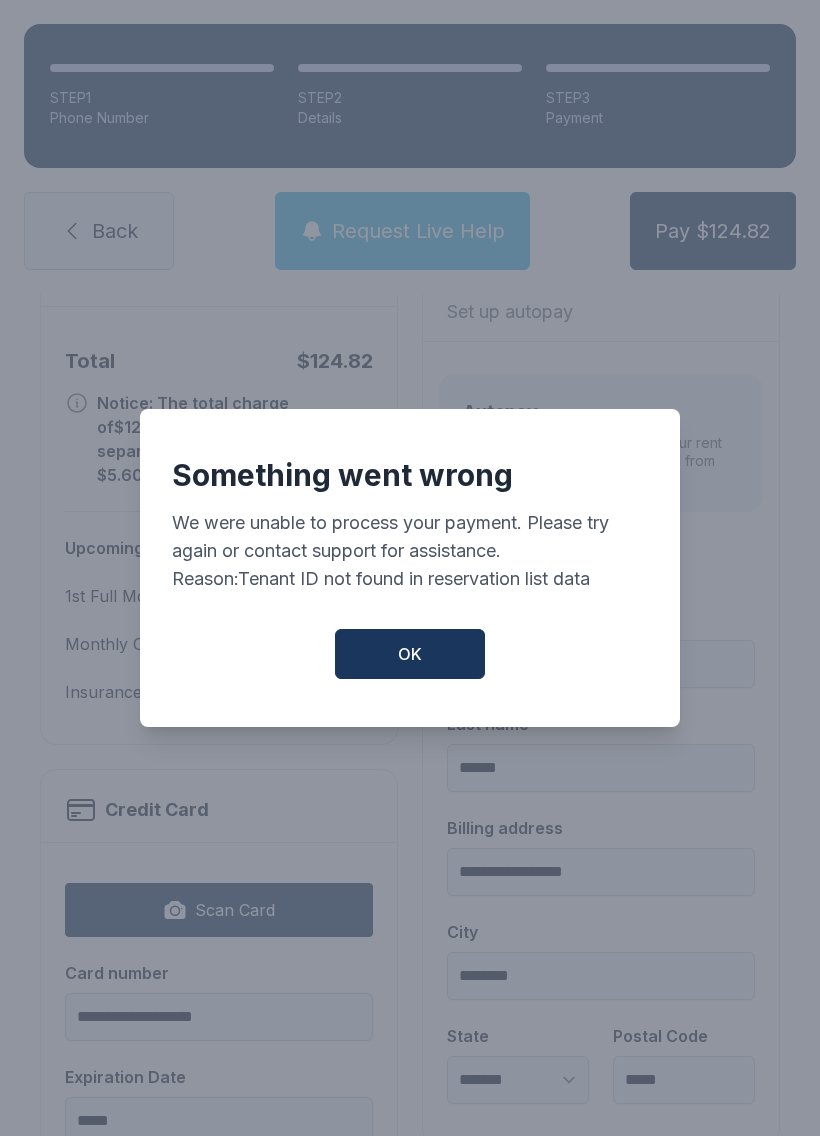 click on "OK" at bounding box center (410, 654) 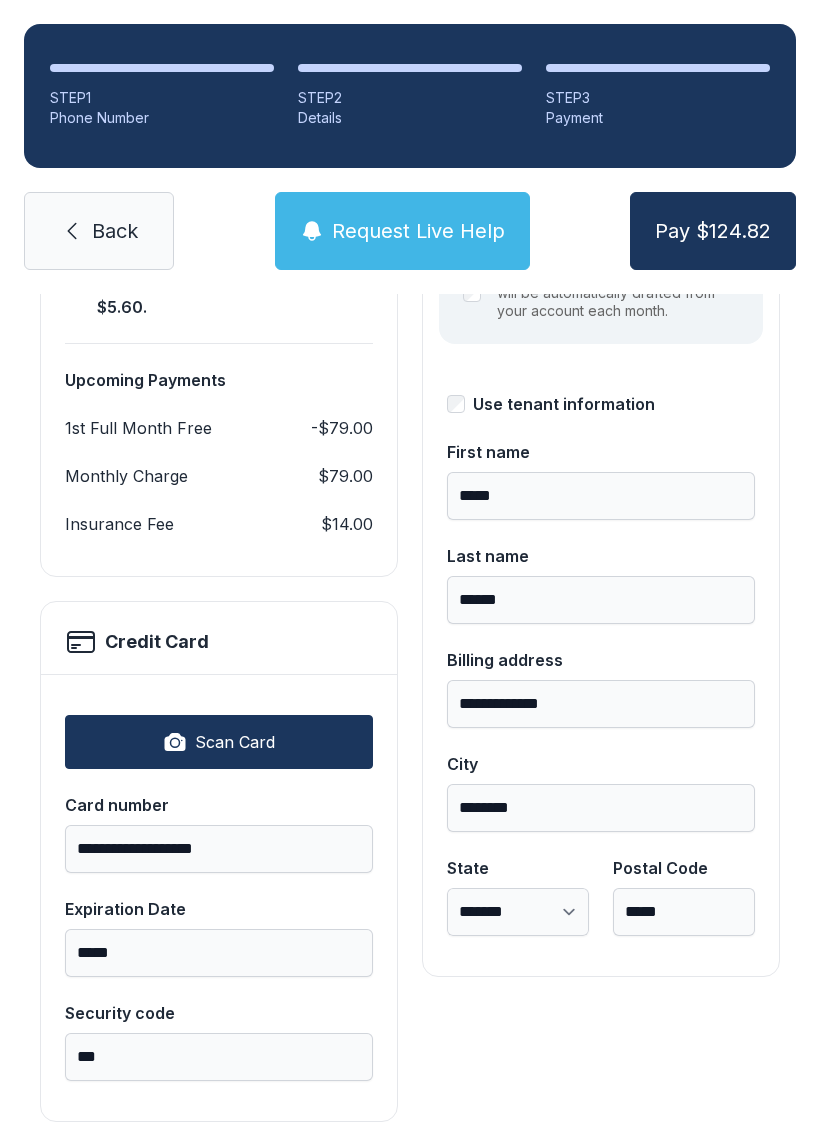 scroll, scrollTop: 339, scrollLeft: 0, axis: vertical 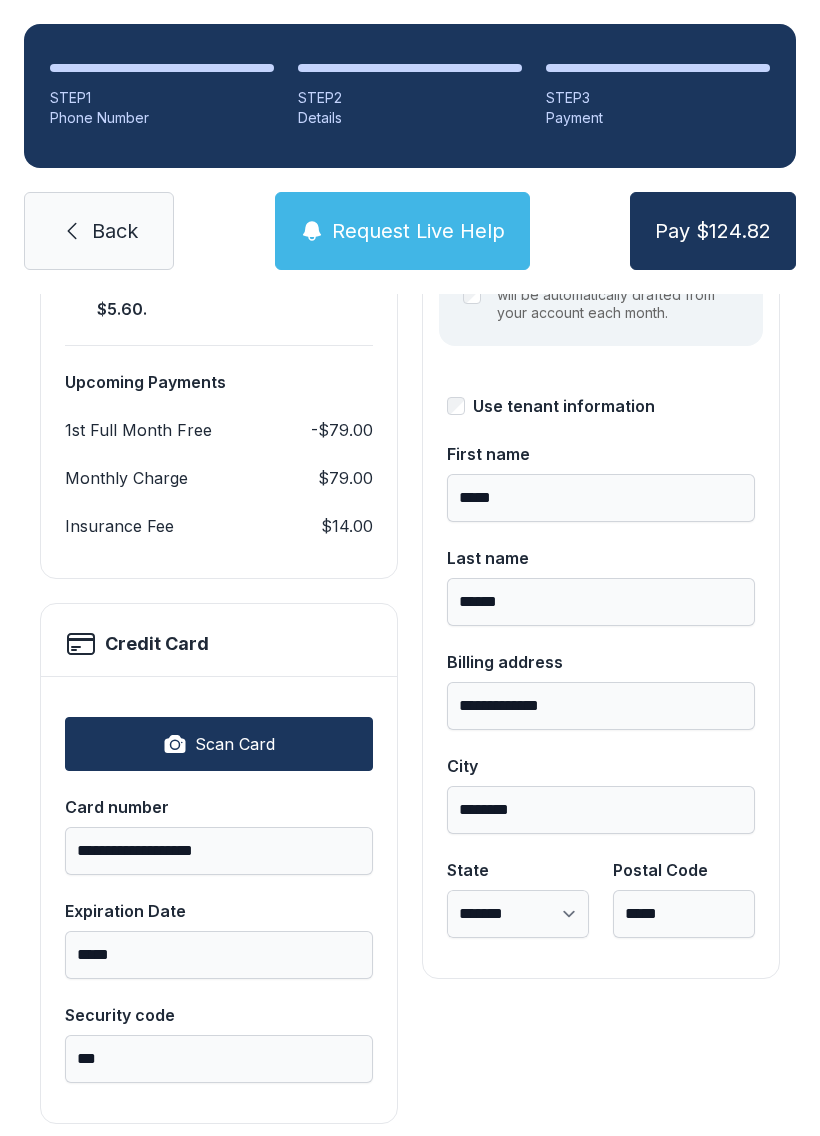 click on "Pay $124.82" at bounding box center (713, 231) 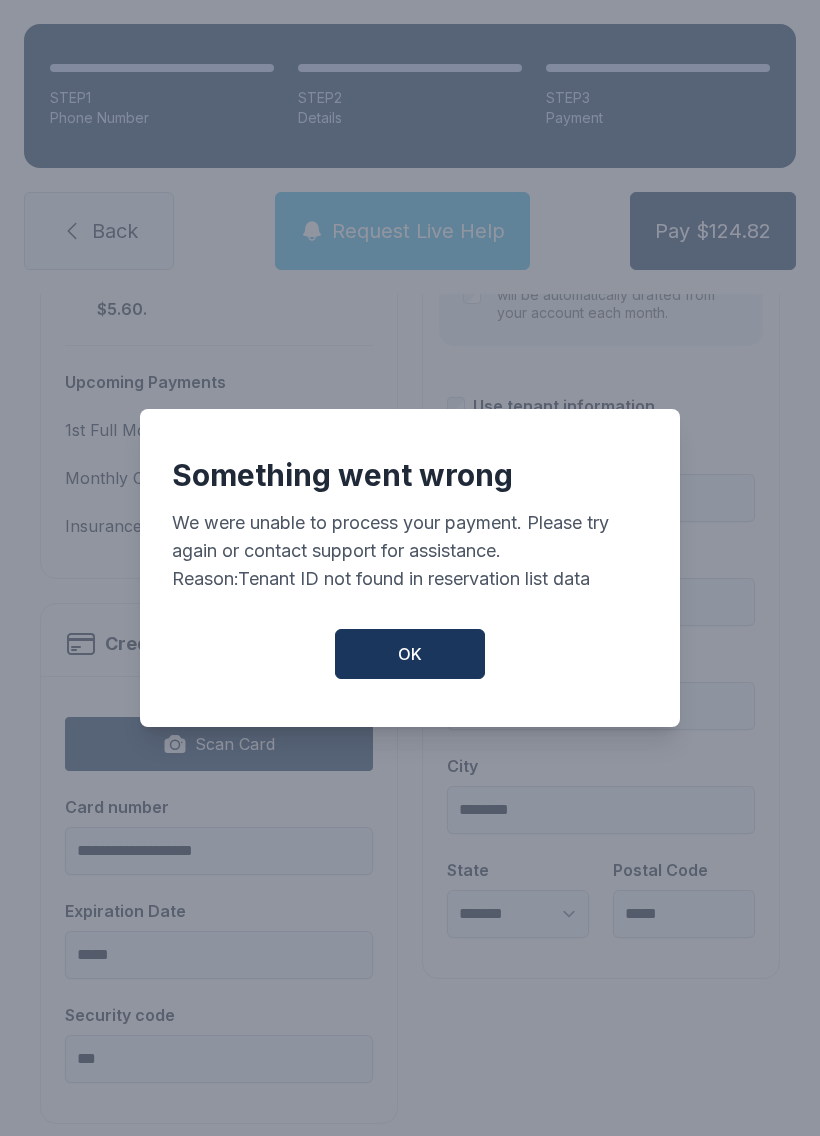 click on "OK" at bounding box center (410, 654) 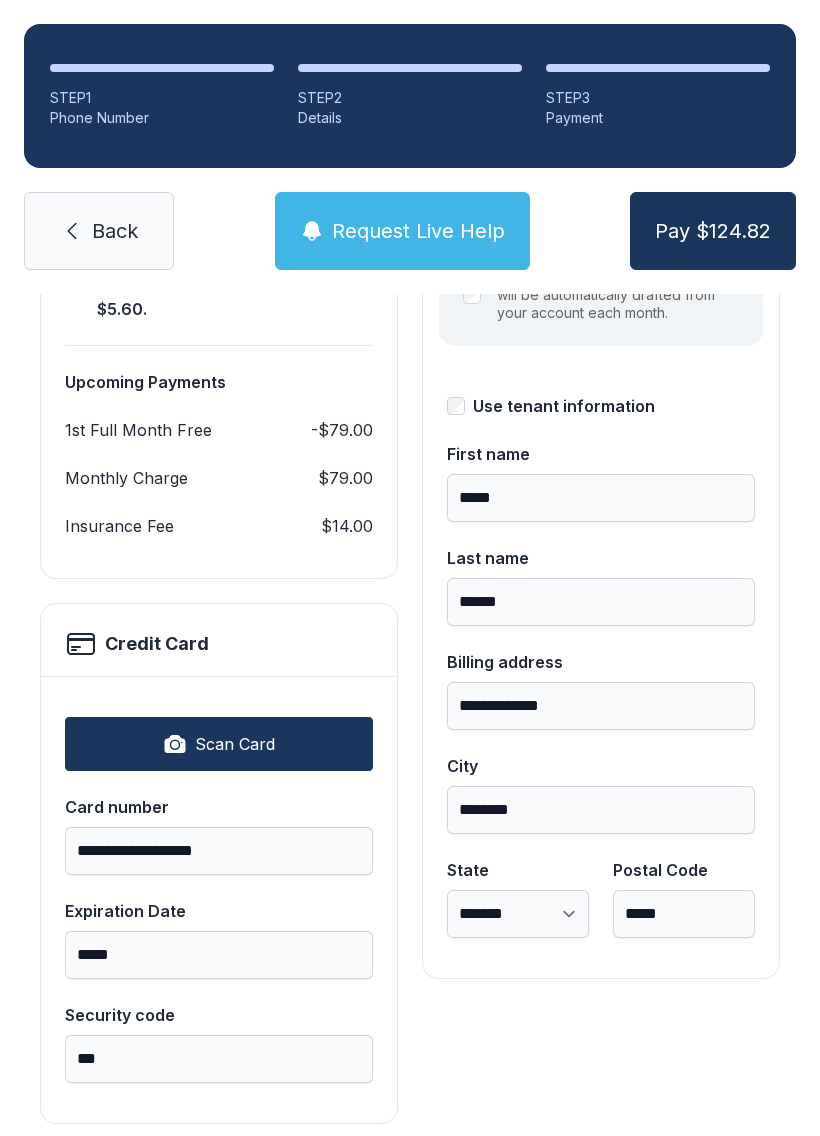 click on "Request Live Help" at bounding box center [418, 231] 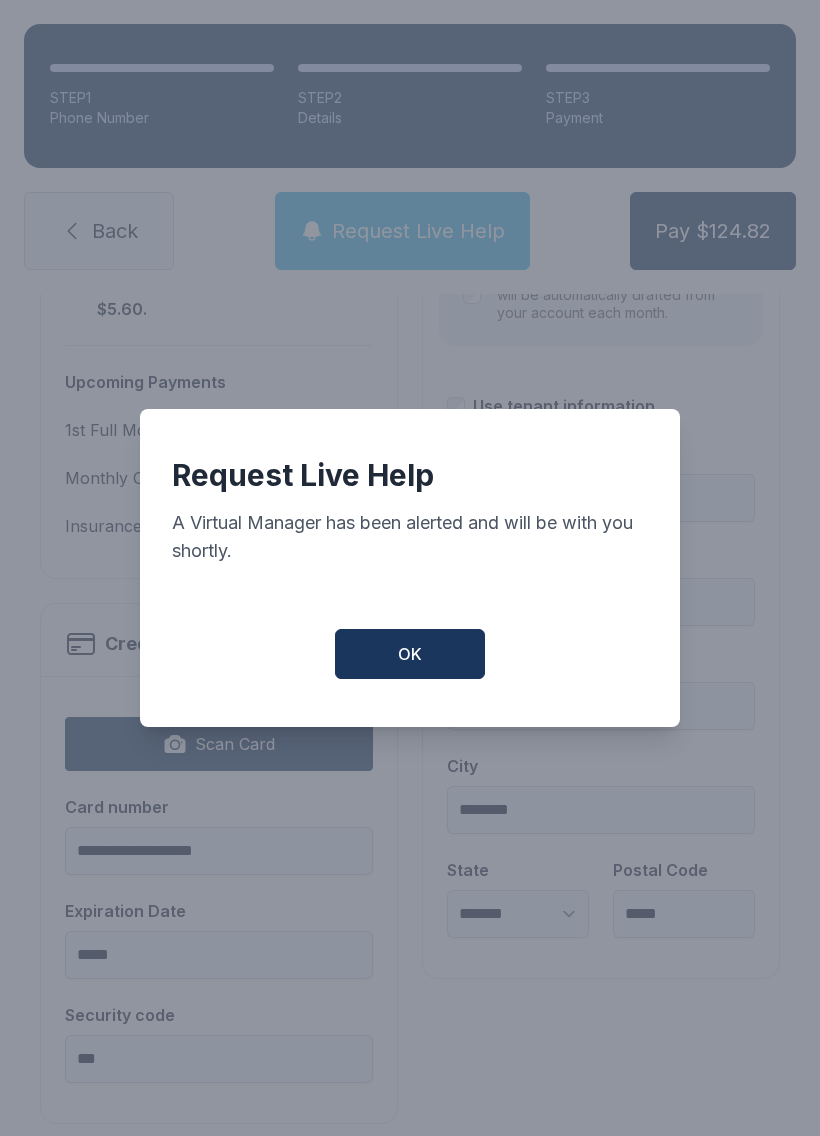 click on "OK" at bounding box center [410, 654] 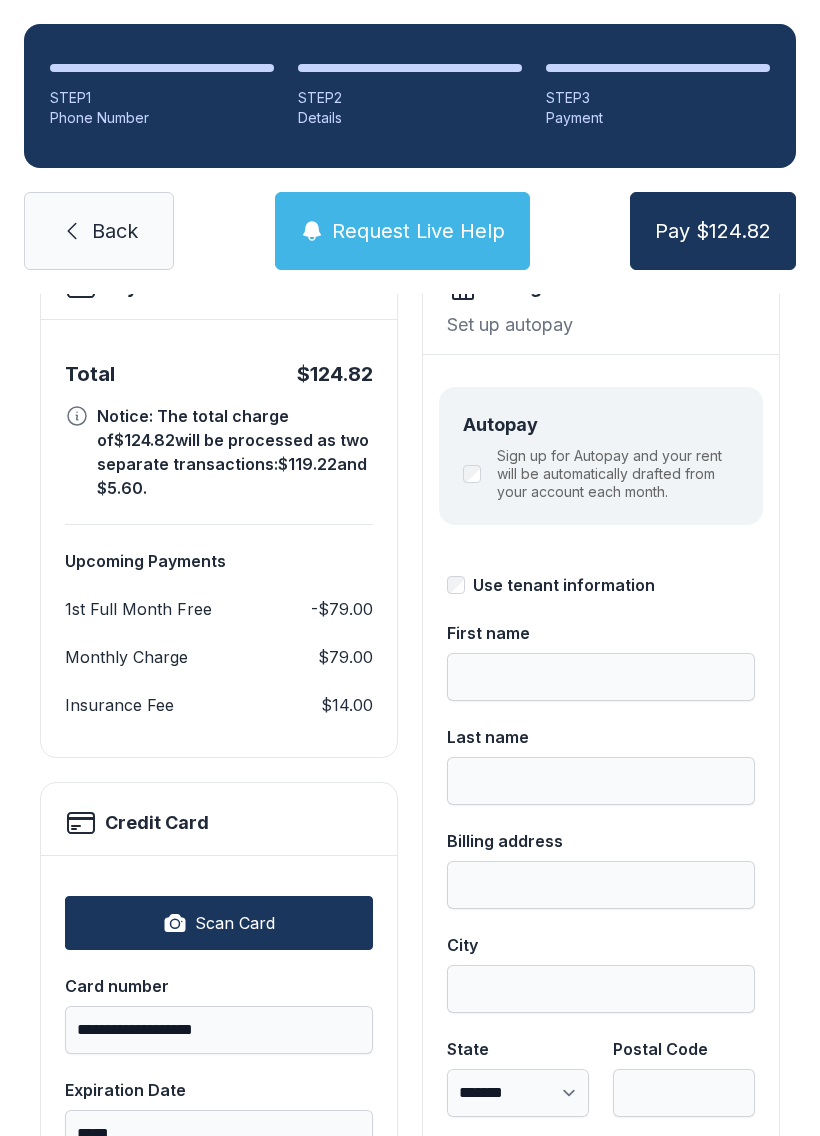 scroll, scrollTop: 135, scrollLeft: 0, axis: vertical 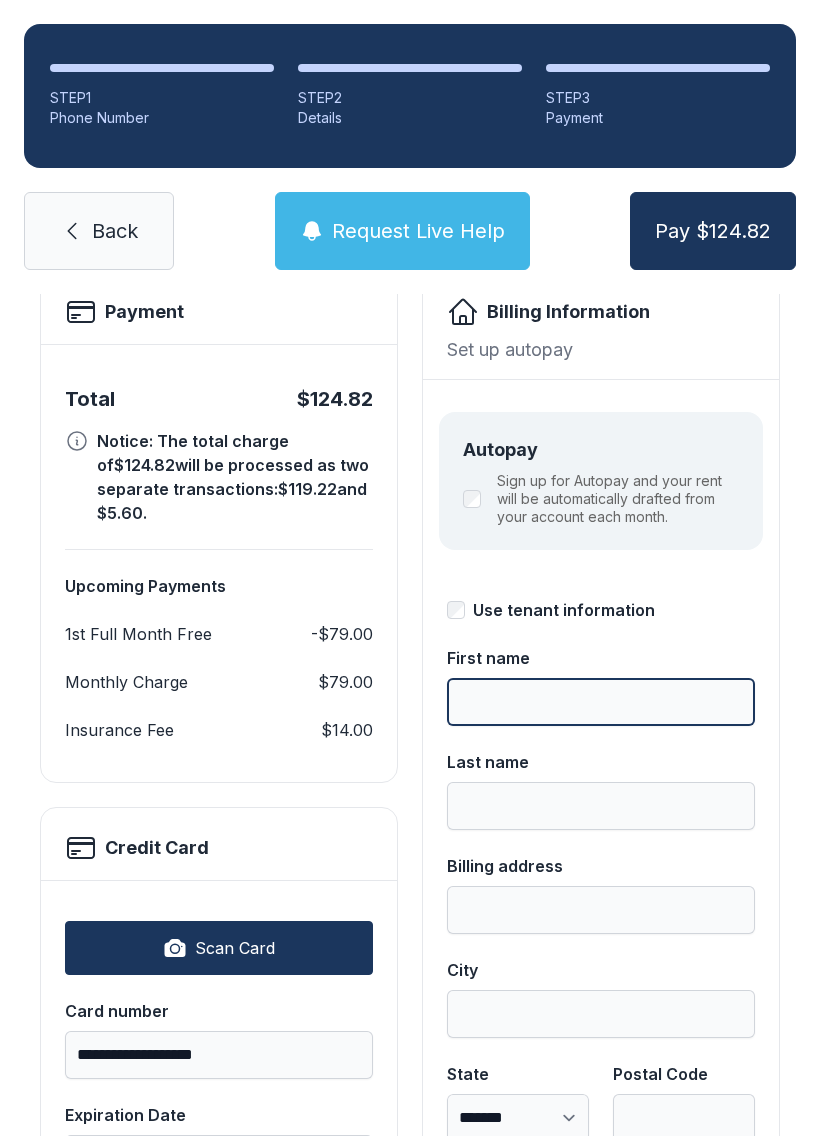 click on "First name" at bounding box center (601, 702) 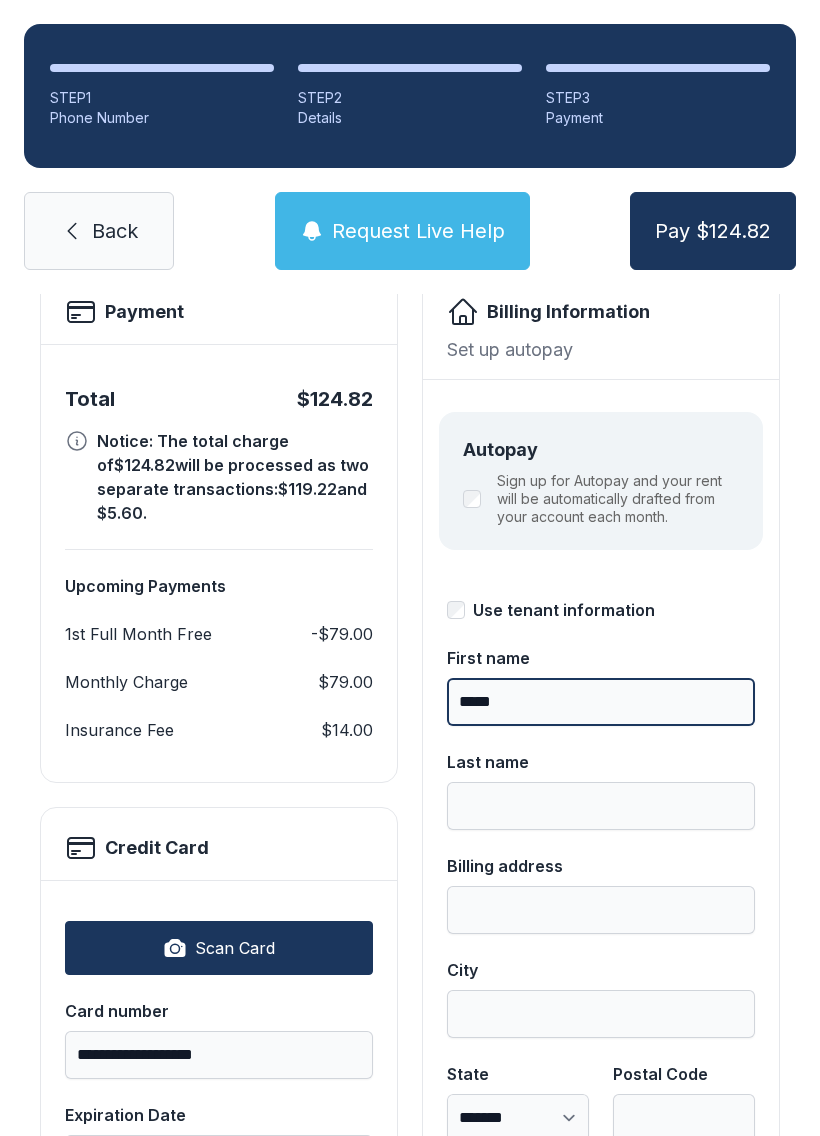 type on "*****" 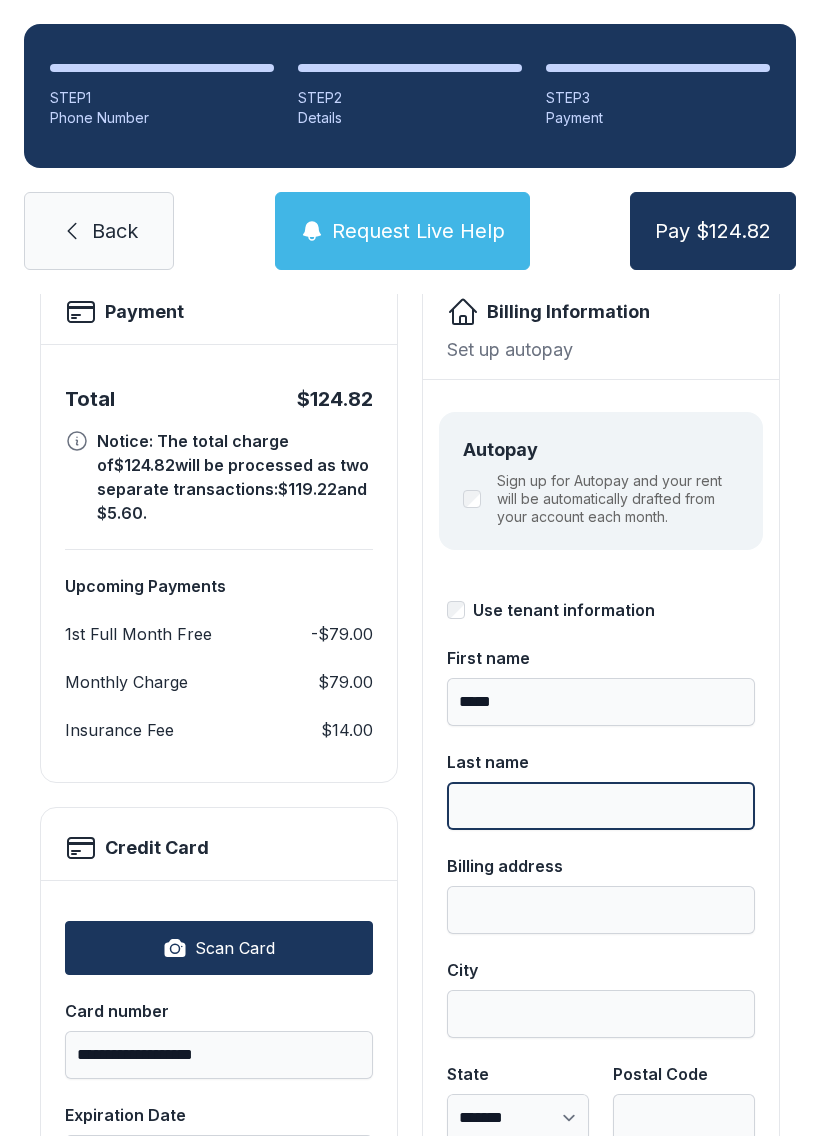 click on "Last name" at bounding box center [601, 806] 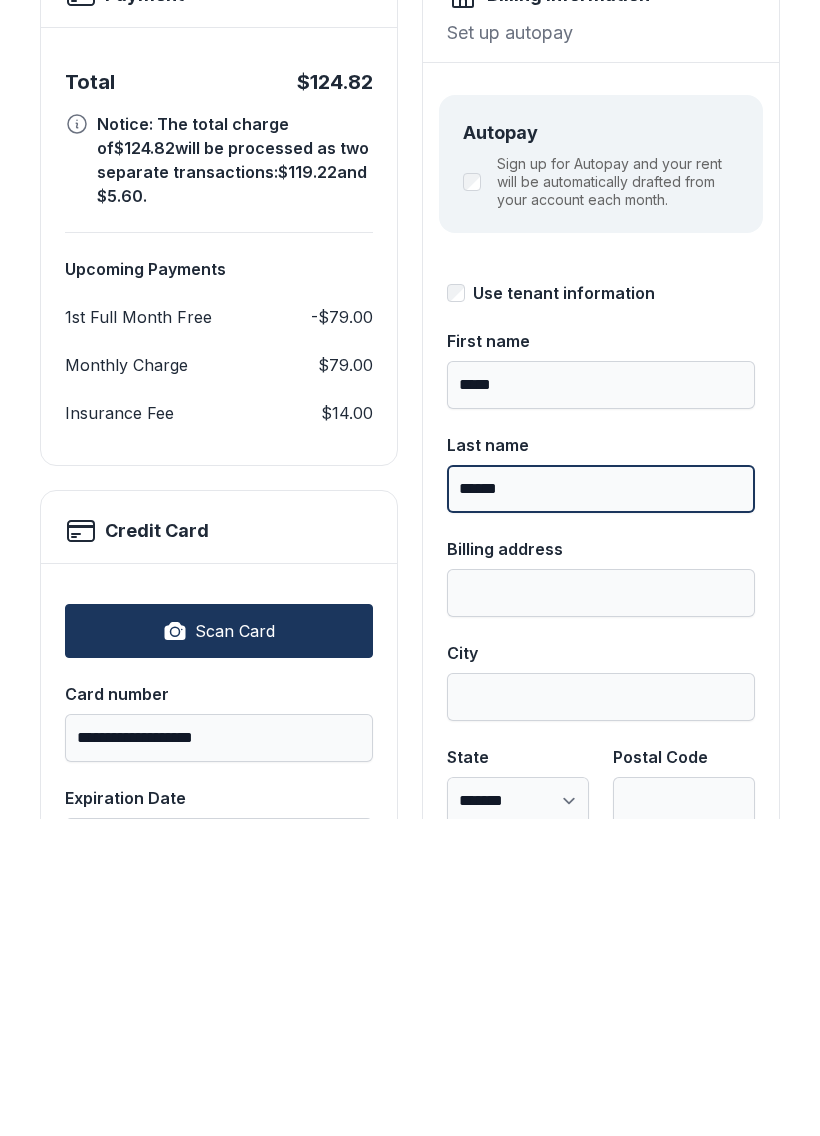 type on "******" 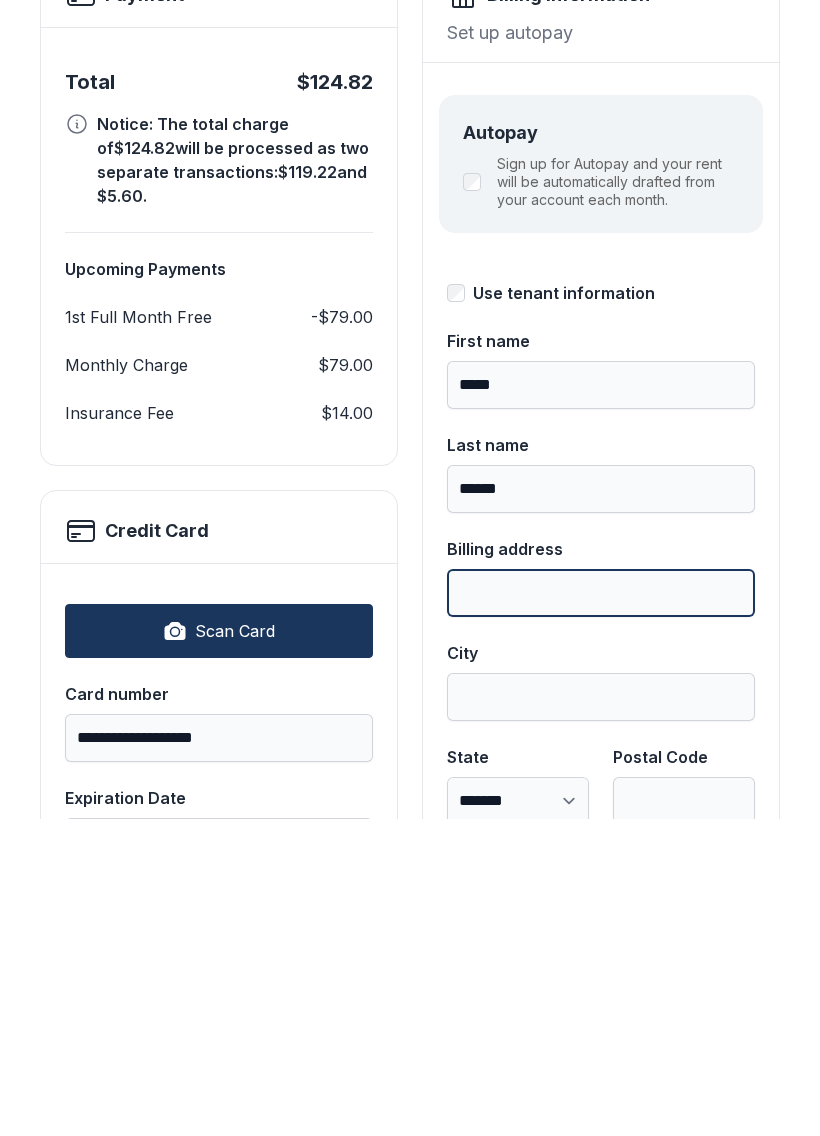 click on "Billing address" at bounding box center [601, 910] 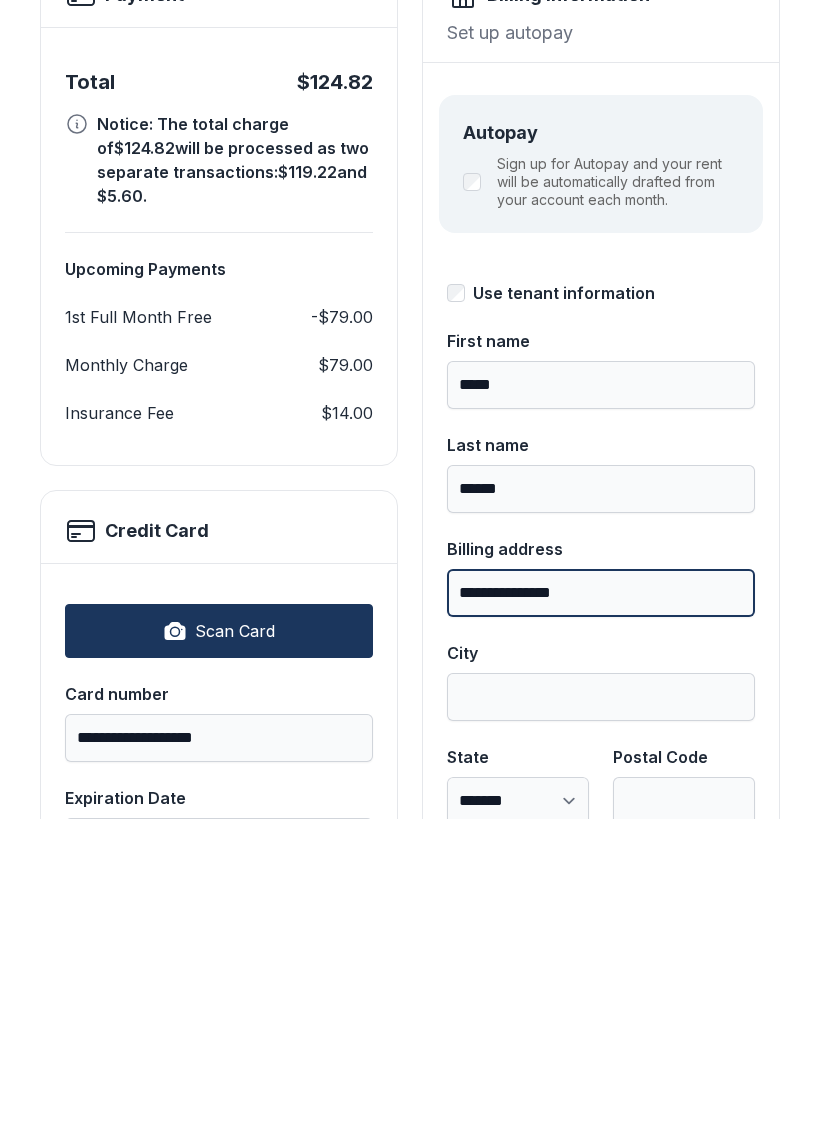 type on "**********" 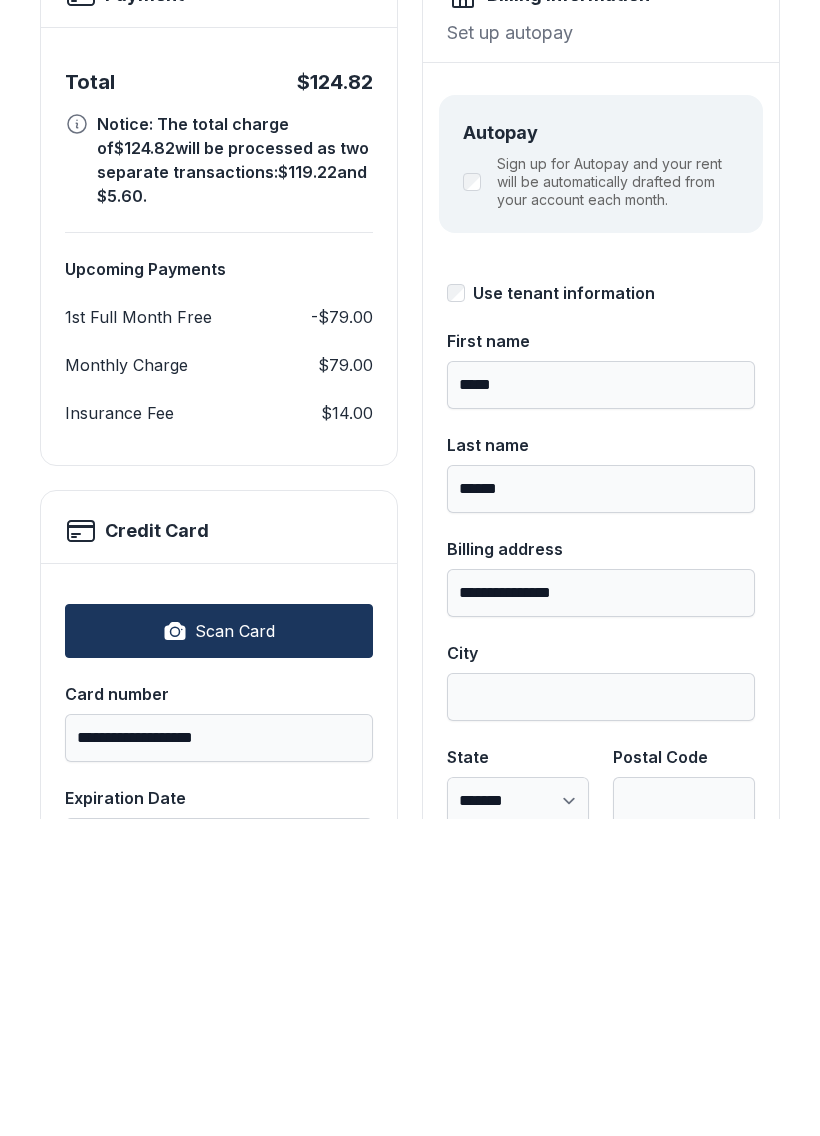 click on "City" at bounding box center [601, 1014] 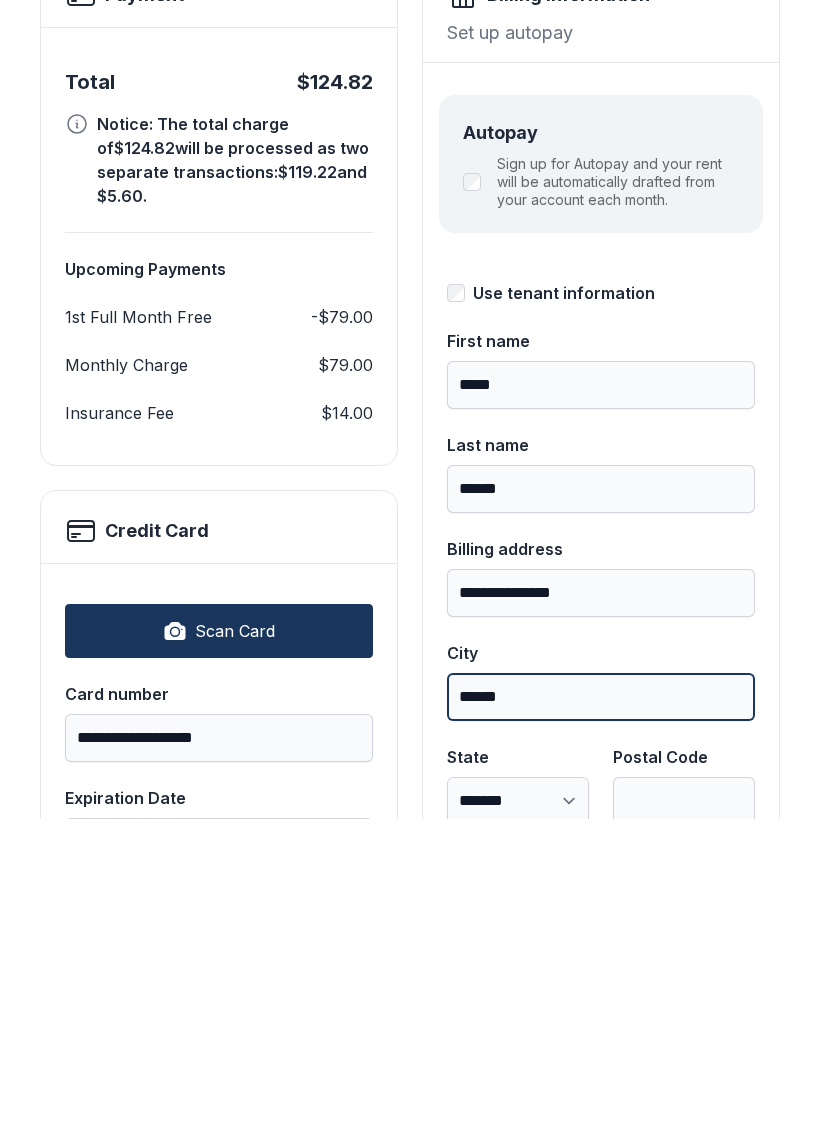 type on "******" 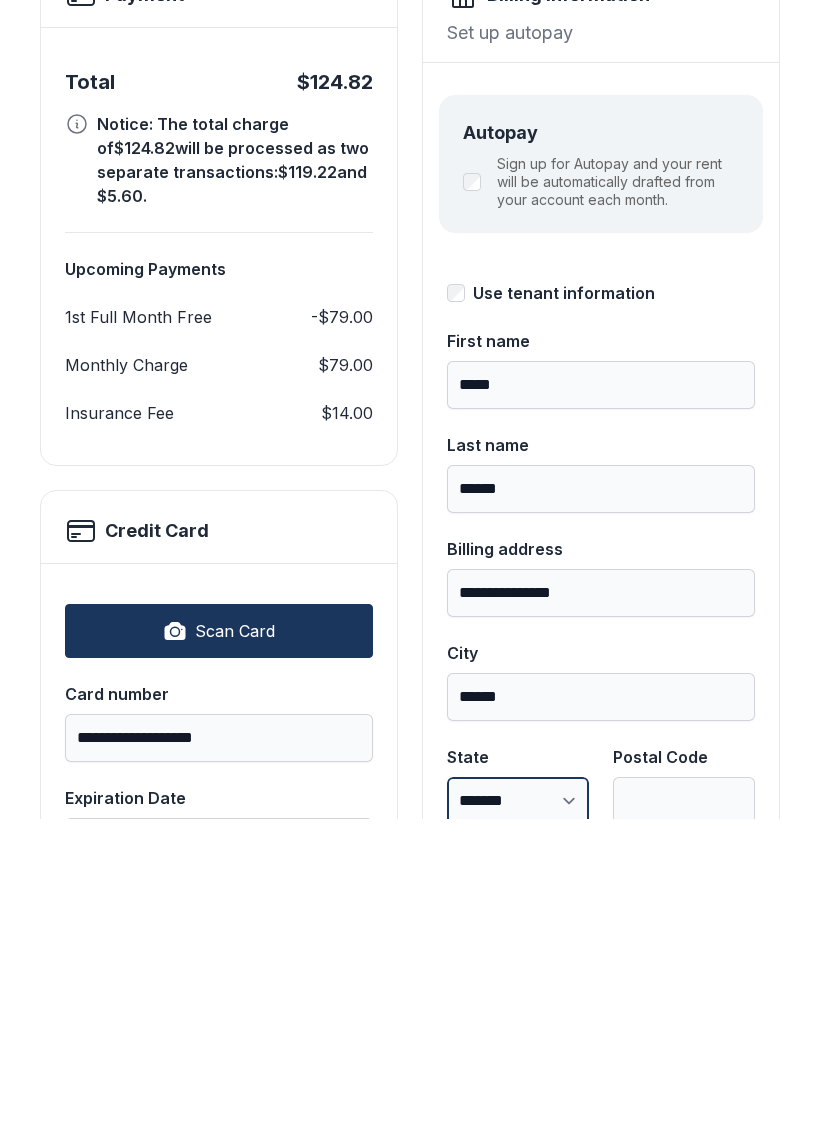 click on "**********" at bounding box center (518, 1118) 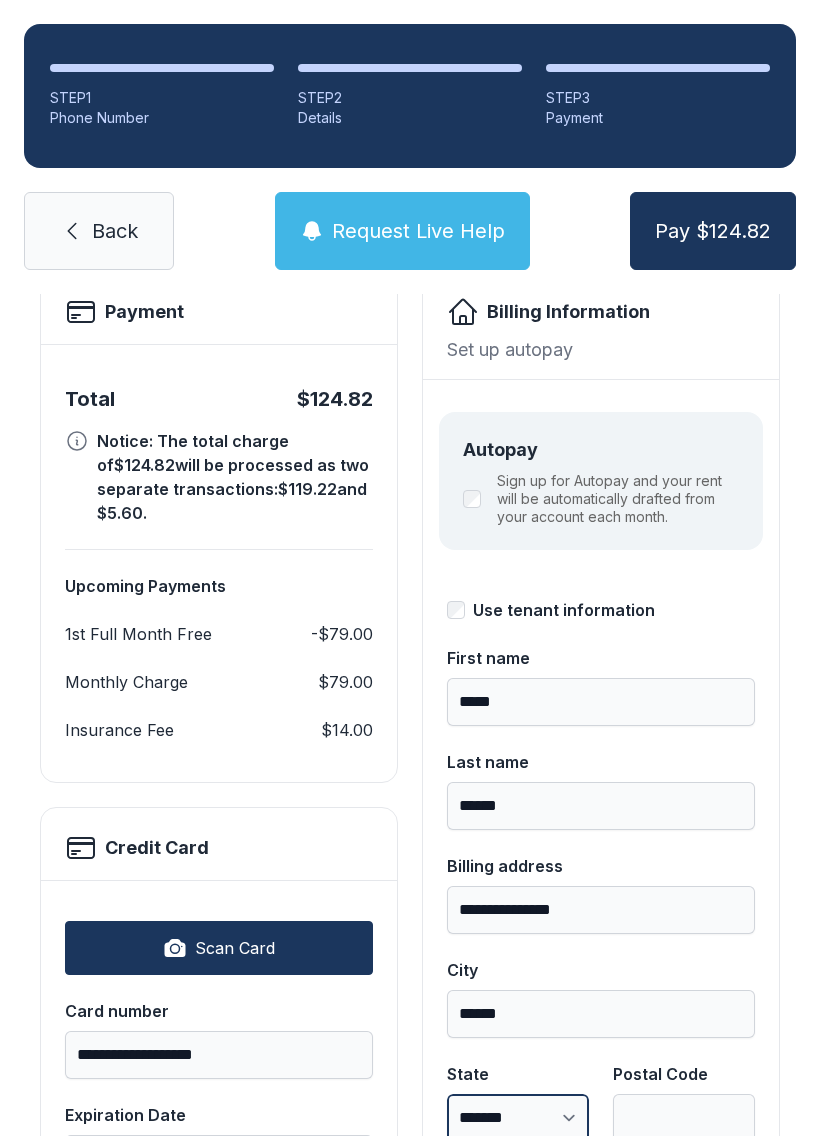 select on "**" 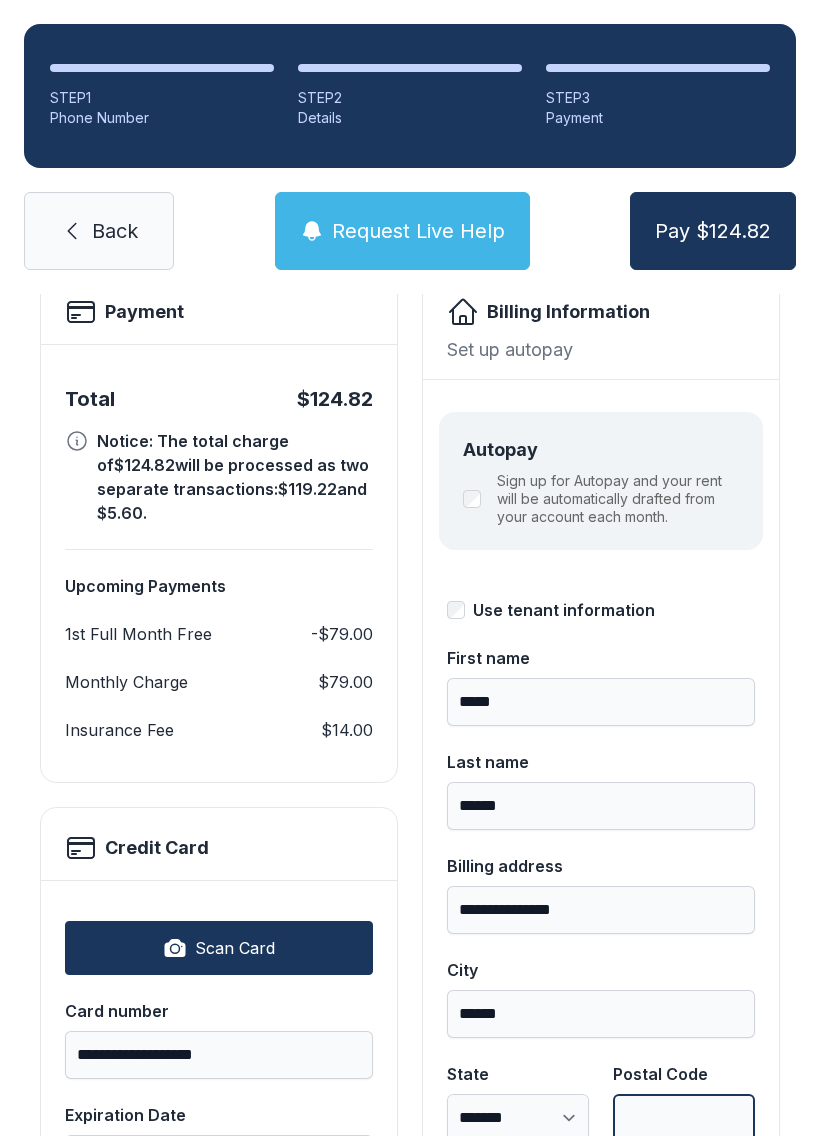 click on "Postal Code" at bounding box center [684, 1118] 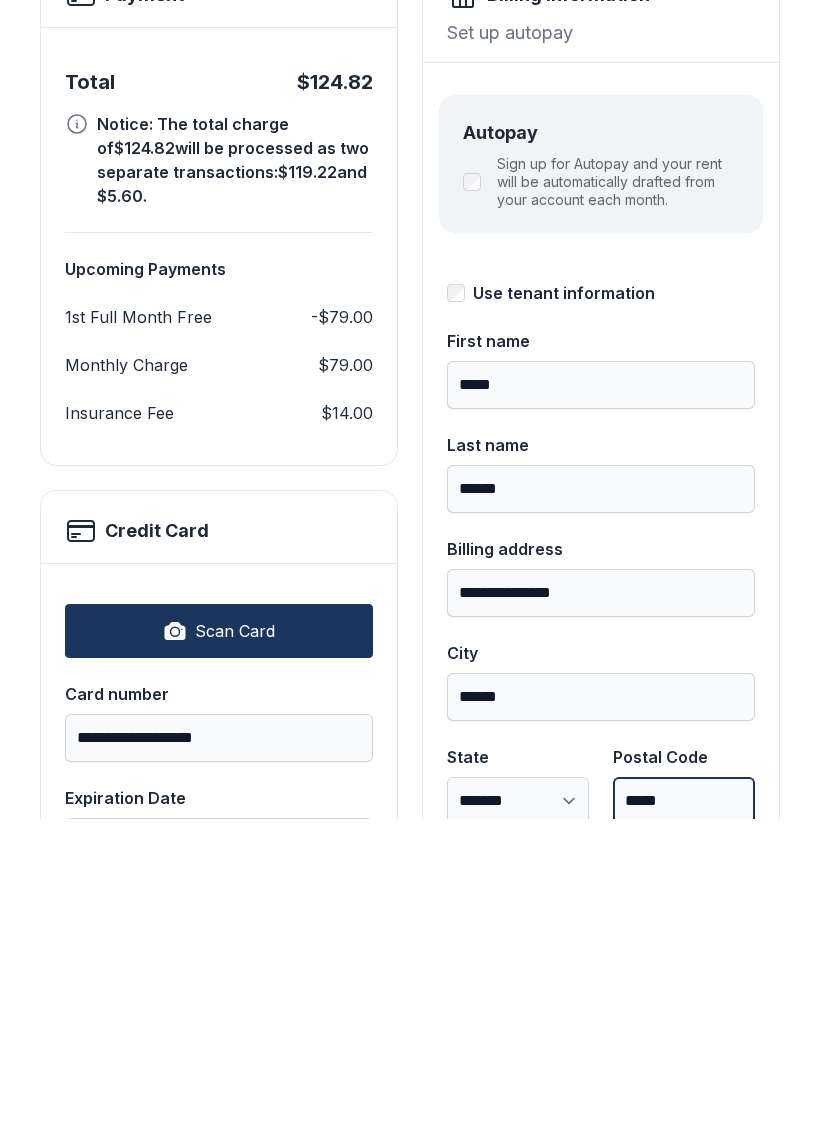 type on "*****" 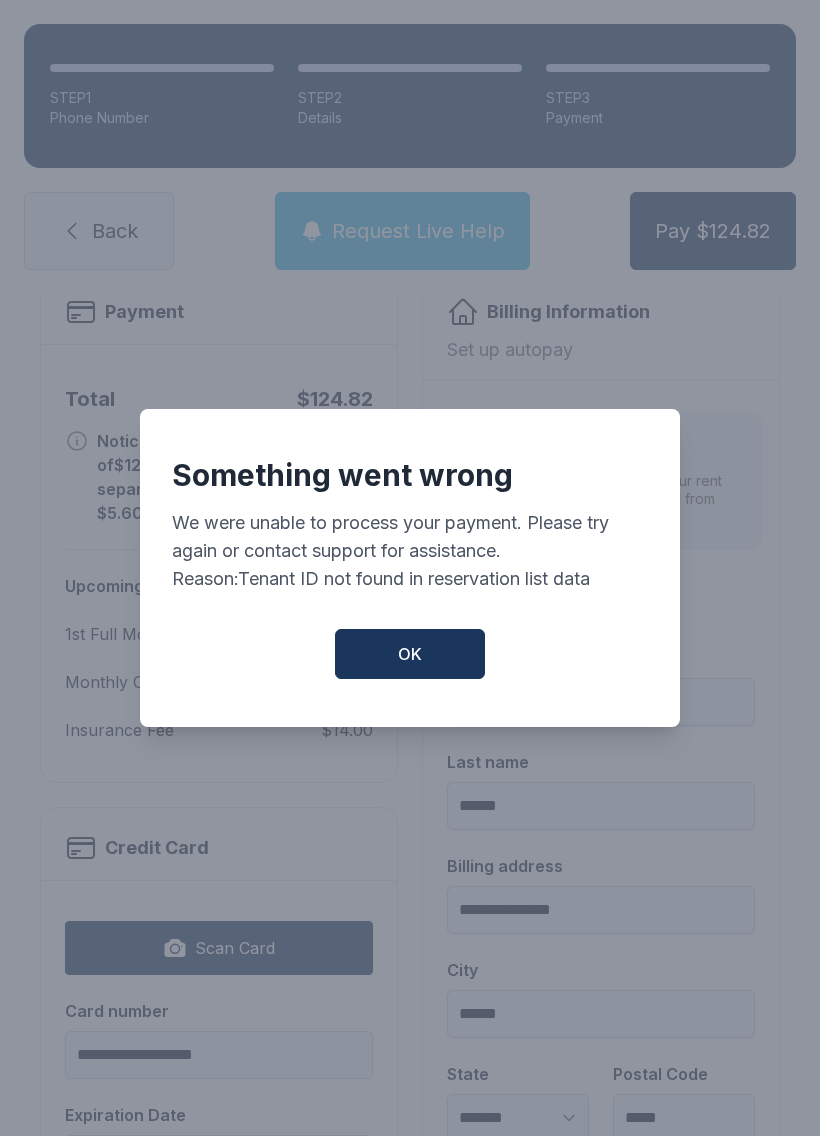 click on "OK" at bounding box center [410, 654] 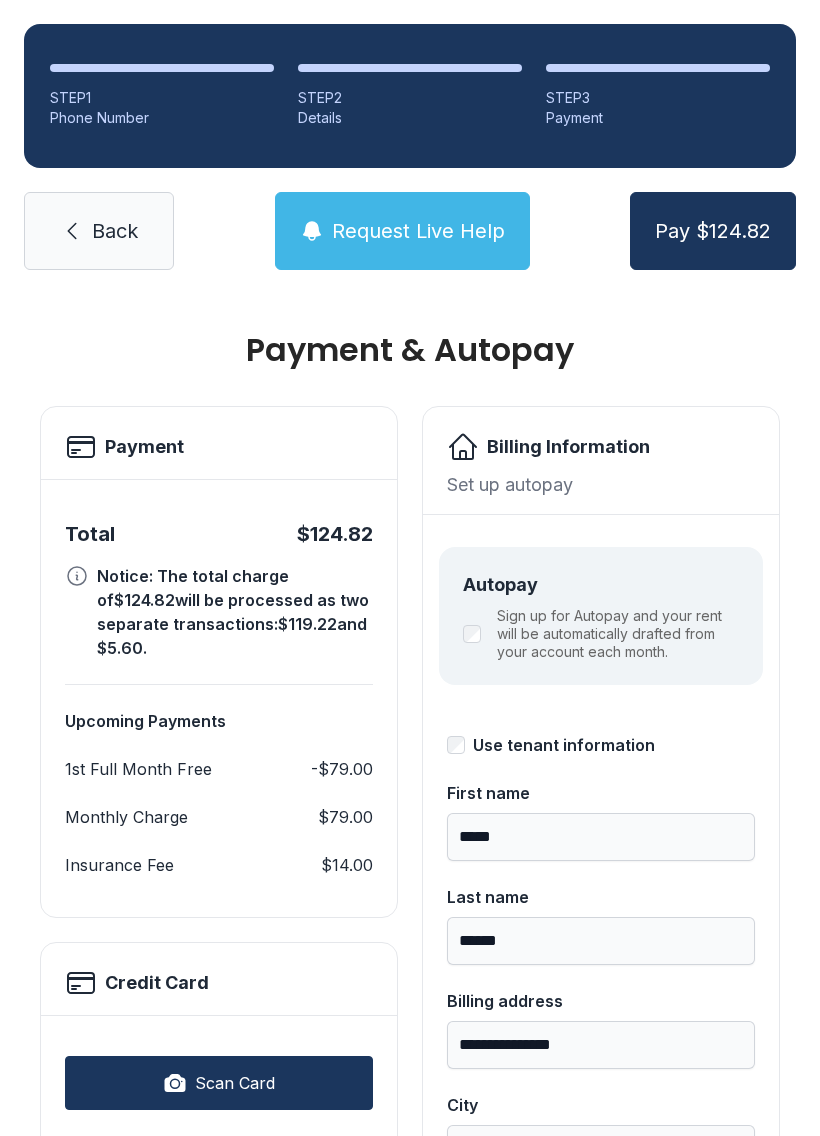 scroll, scrollTop: 0, scrollLeft: 0, axis: both 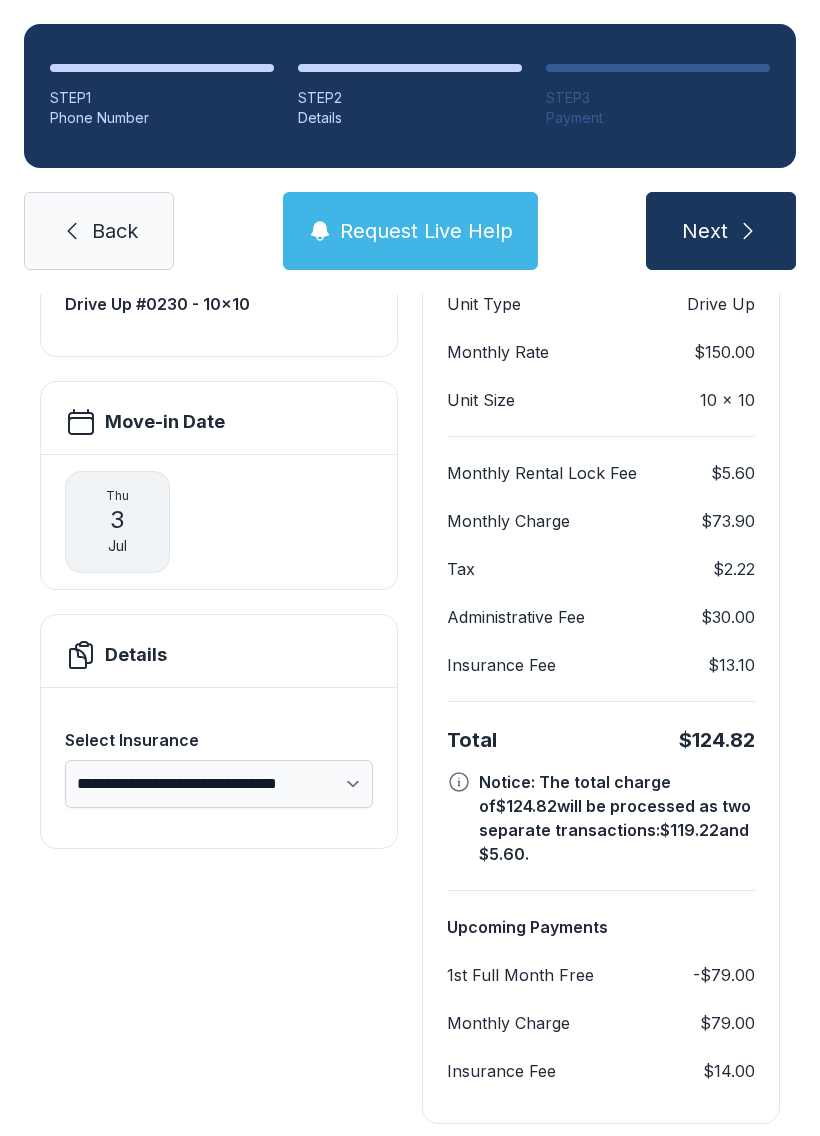 click on "Back" at bounding box center [99, 231] 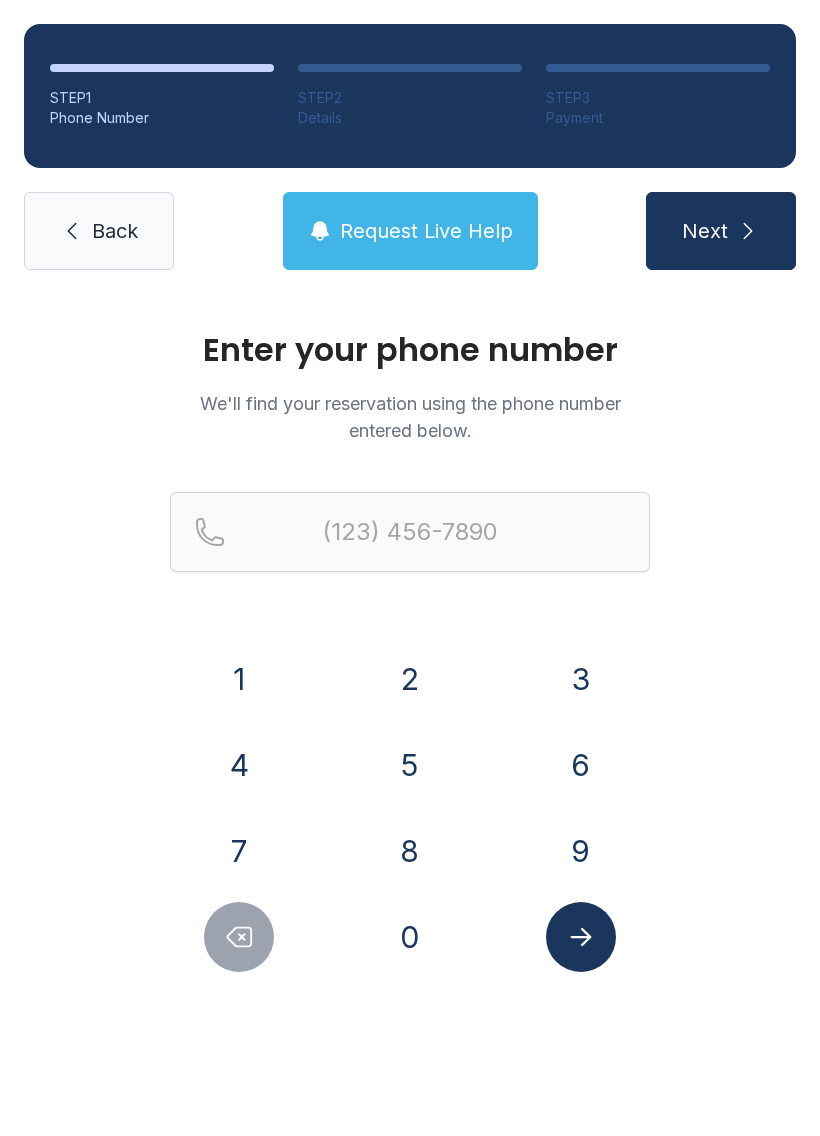 scroll, scrollTop: 0, scrollLeft: 0, axis: both 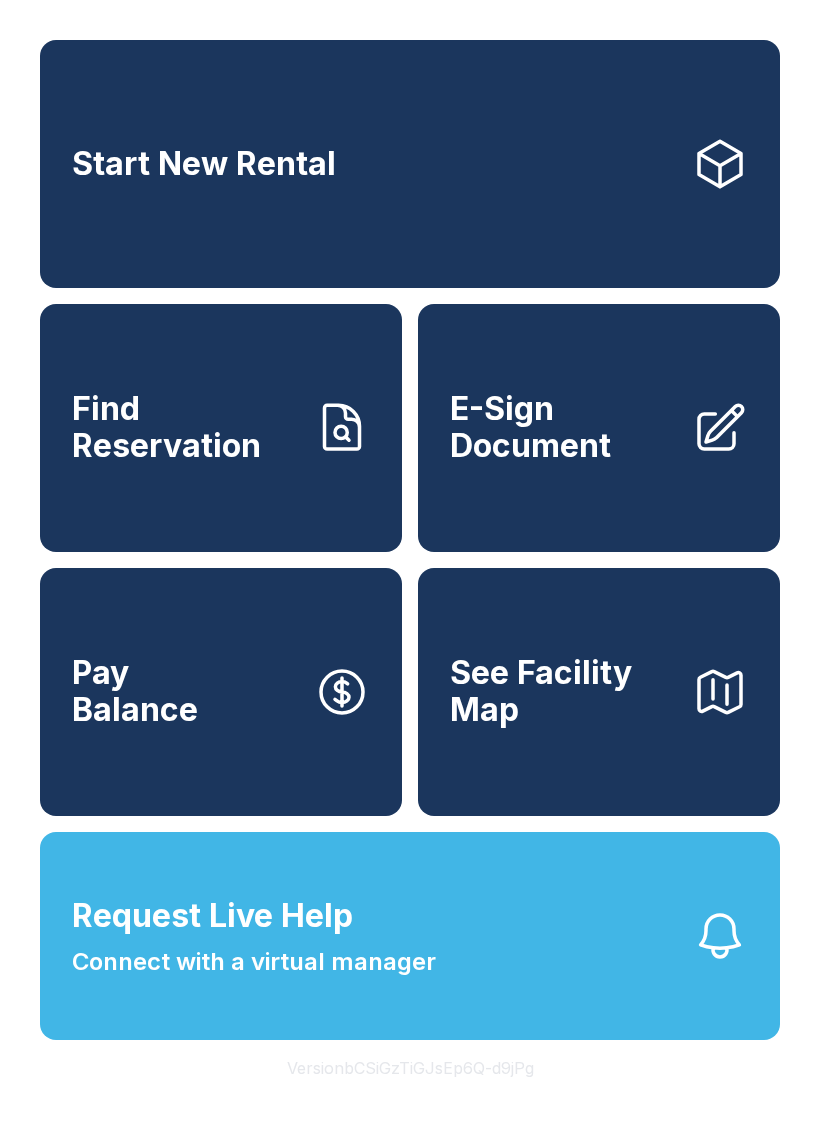 click on "E-Sign Document" at bounding box center (563, 427) 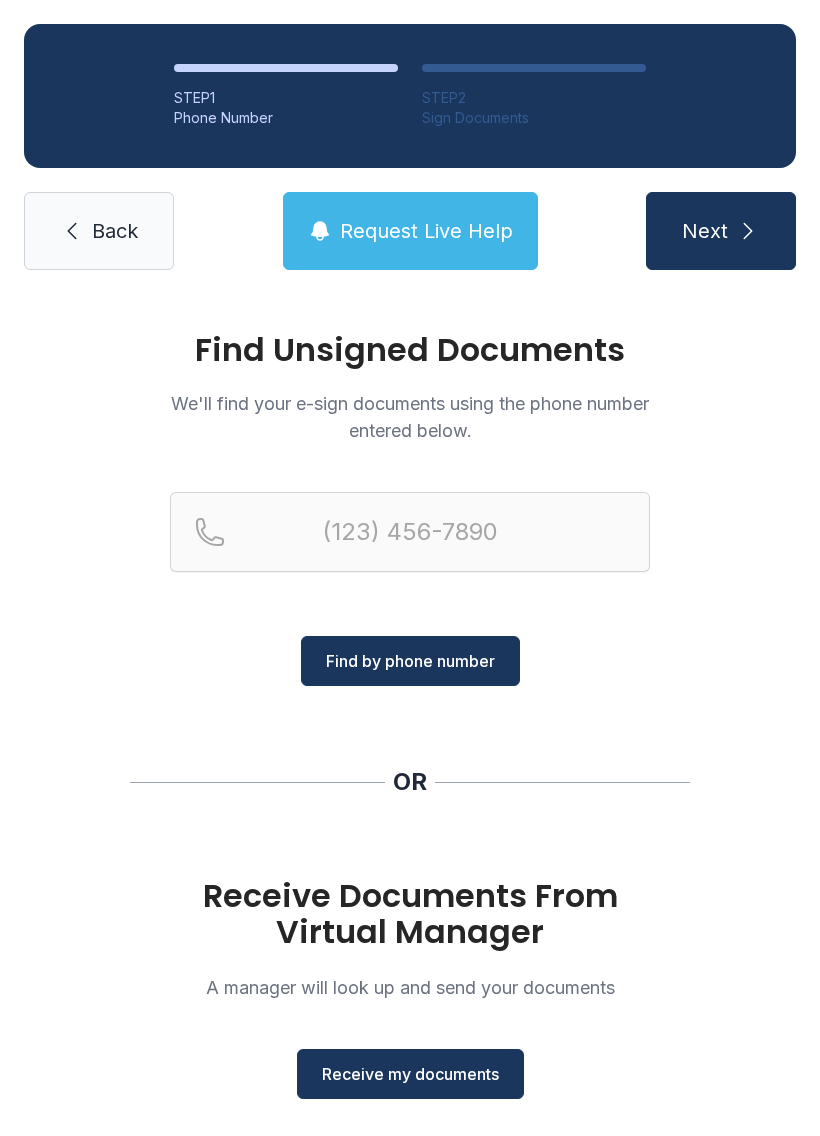click on "Receive my documents" at bounding box center [410, 1074] 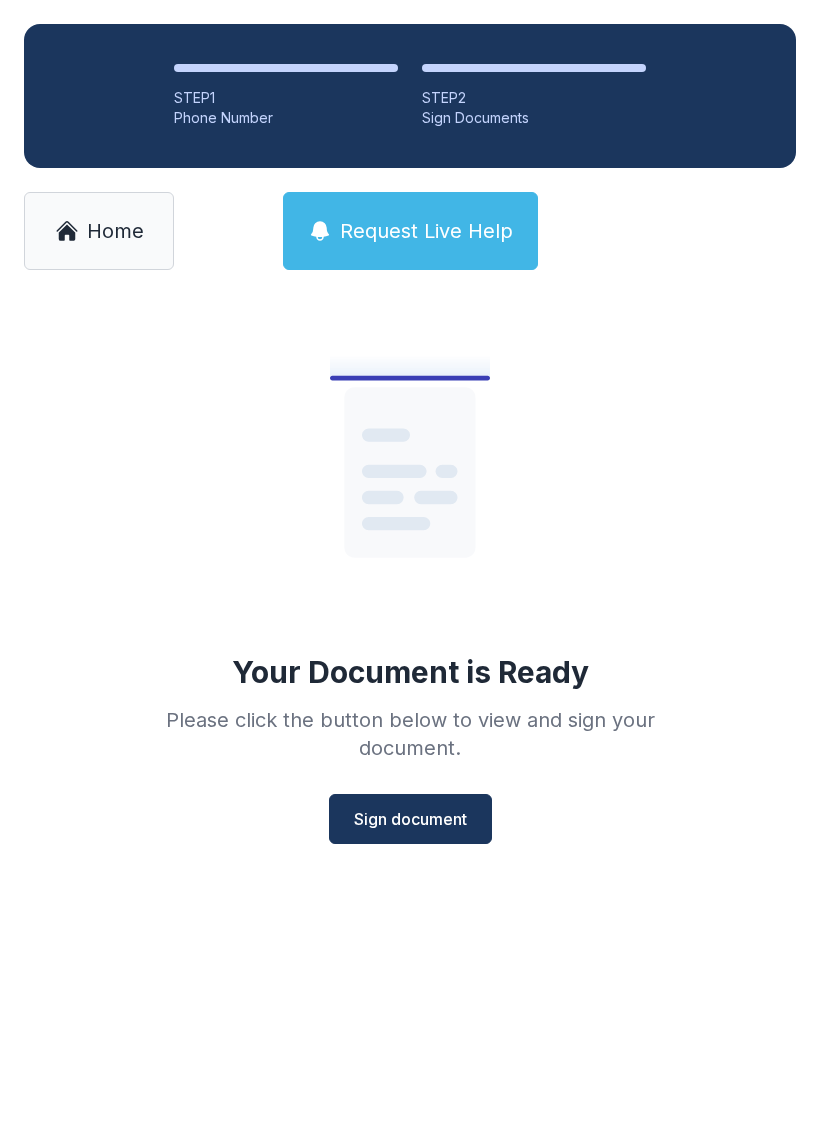 click on "Sign document" at bounding box center [410, 819] 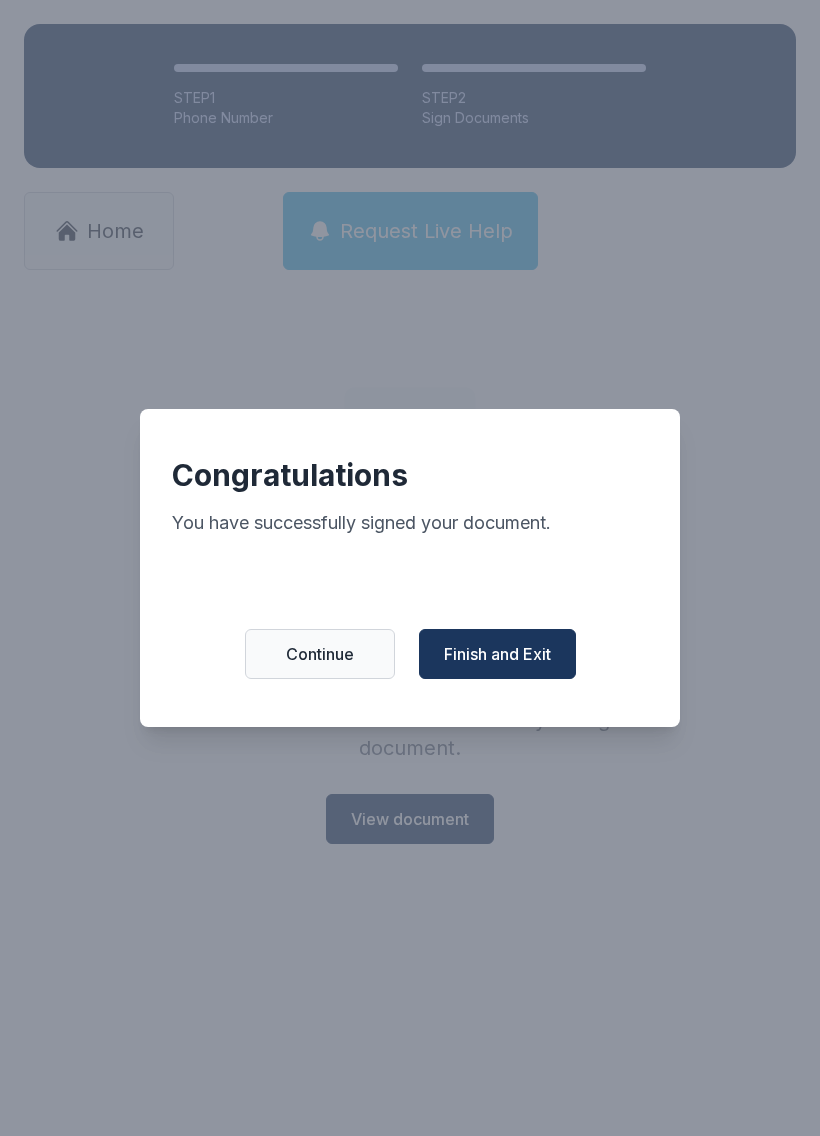 click on "Finish and Exit" at bounding box center (497, 654) 